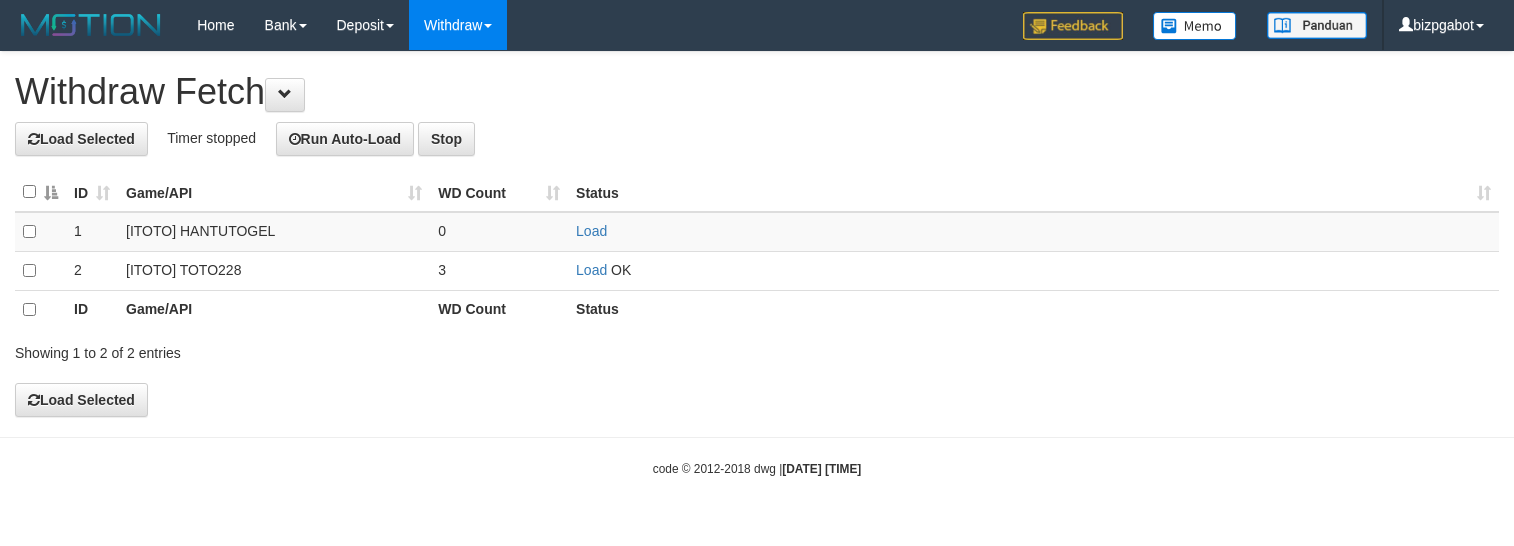 scroll, scrollTop: 0, scrollLeft: 0, axis: both 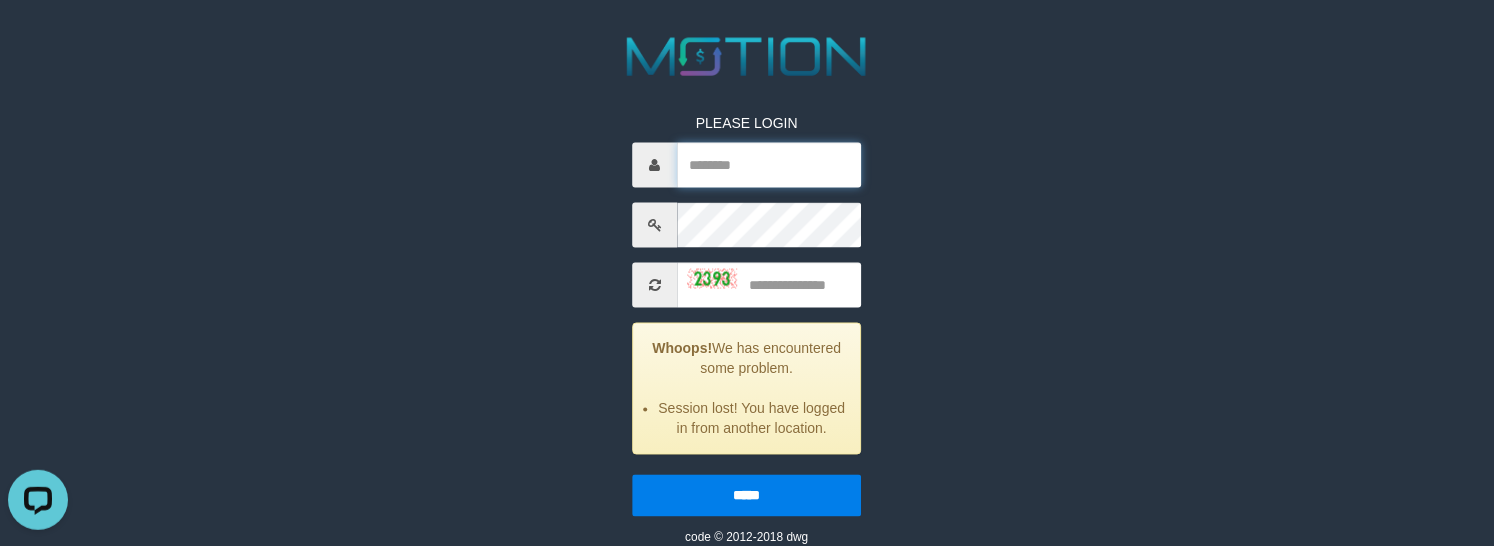 click at bounding box center (769, 164) 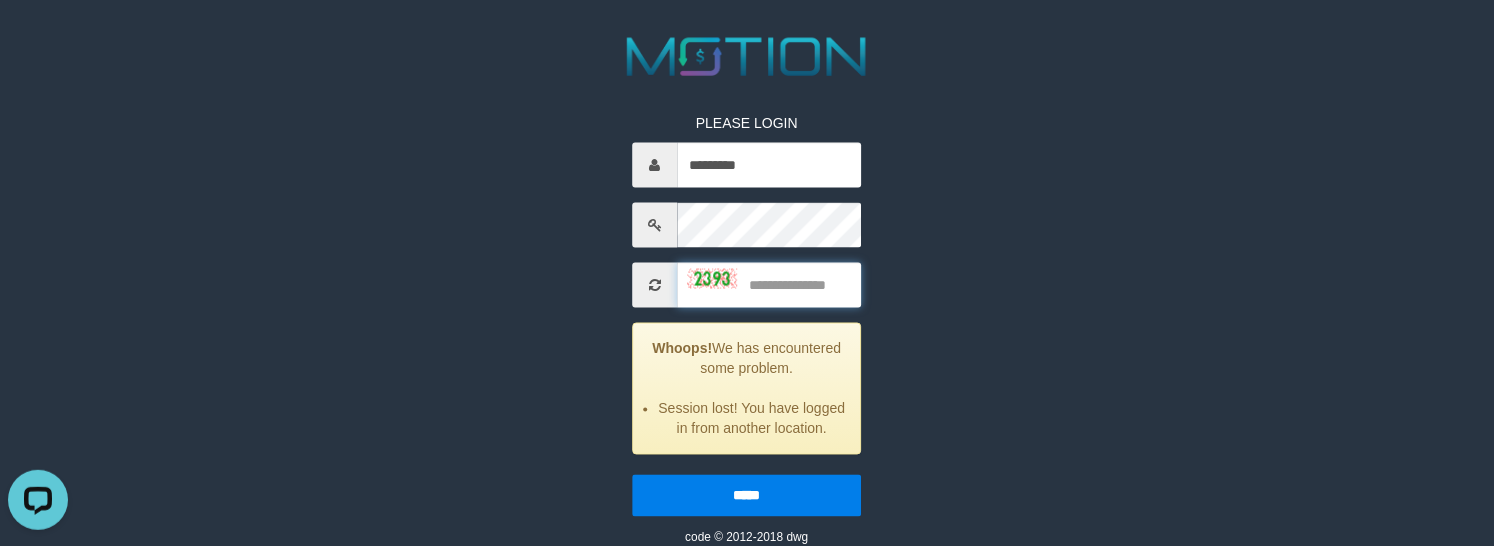 click at bounding box center (769, 284) 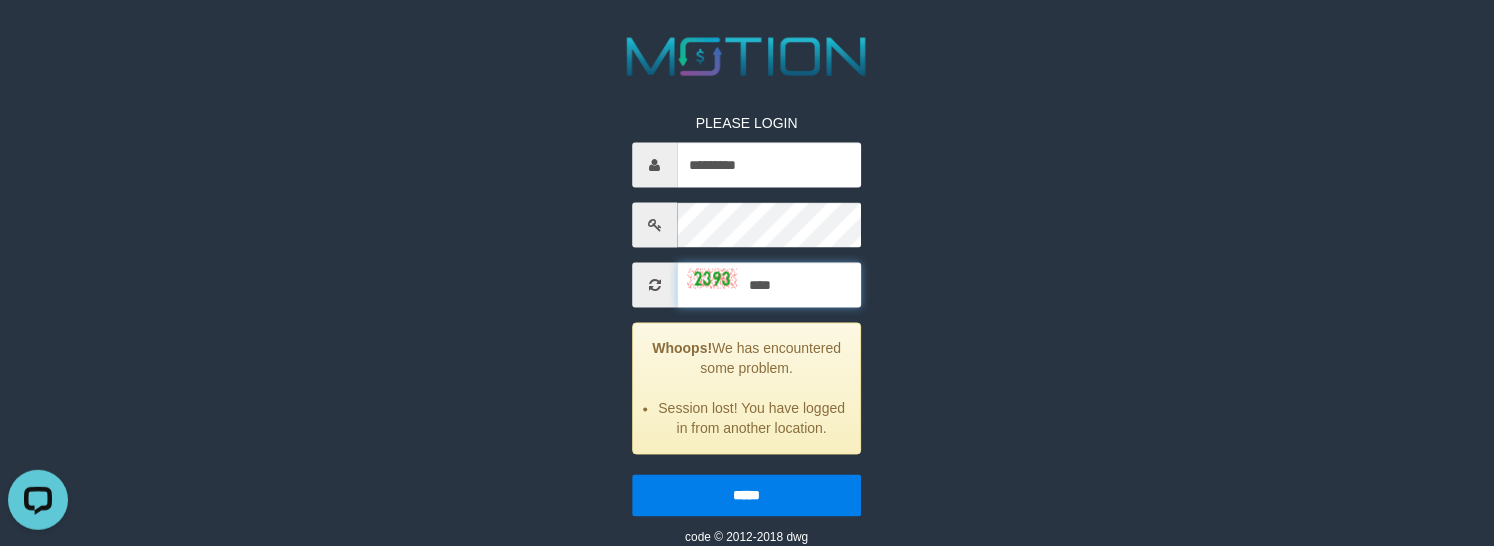 type on "****" 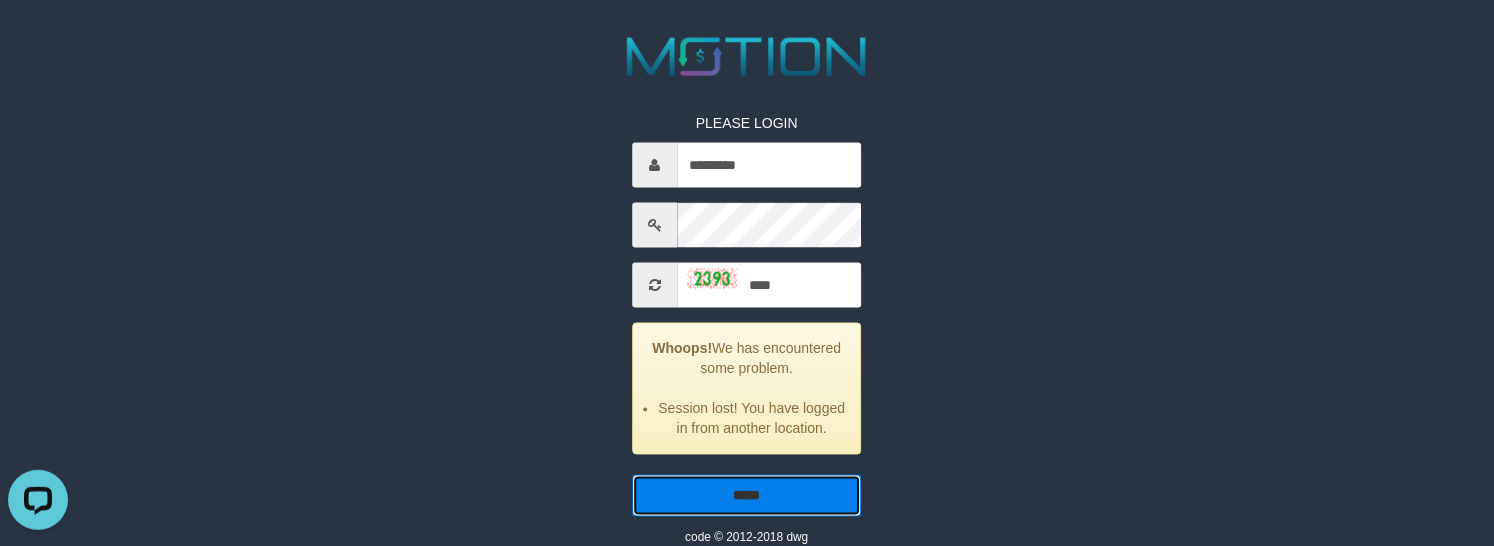 click on "*****" at bounding box center [746, 495] 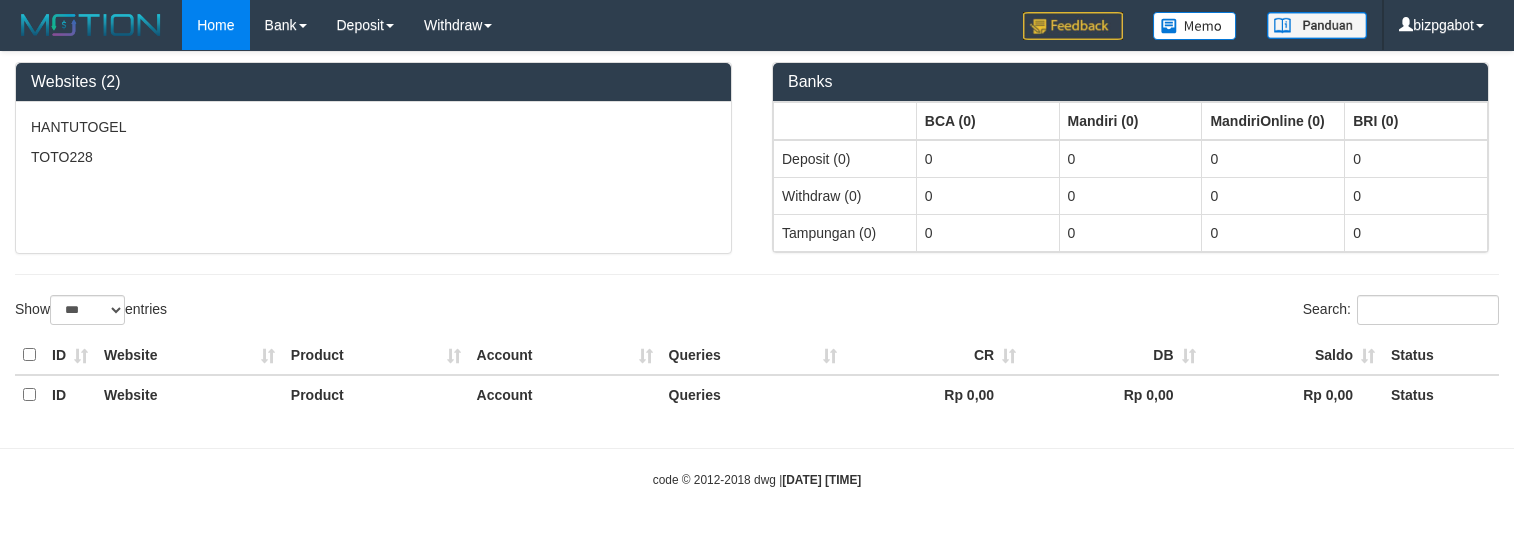 select on "***" 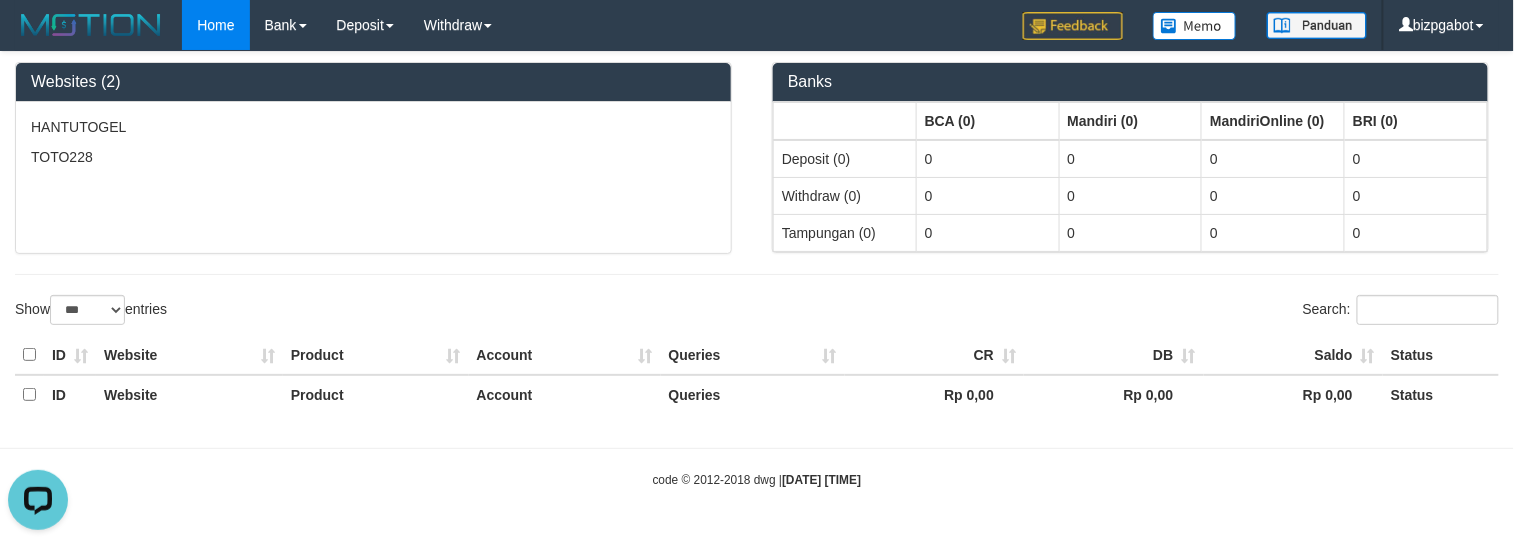 scroll, scrollTop: 0, scrollLeft: 0, axis: both 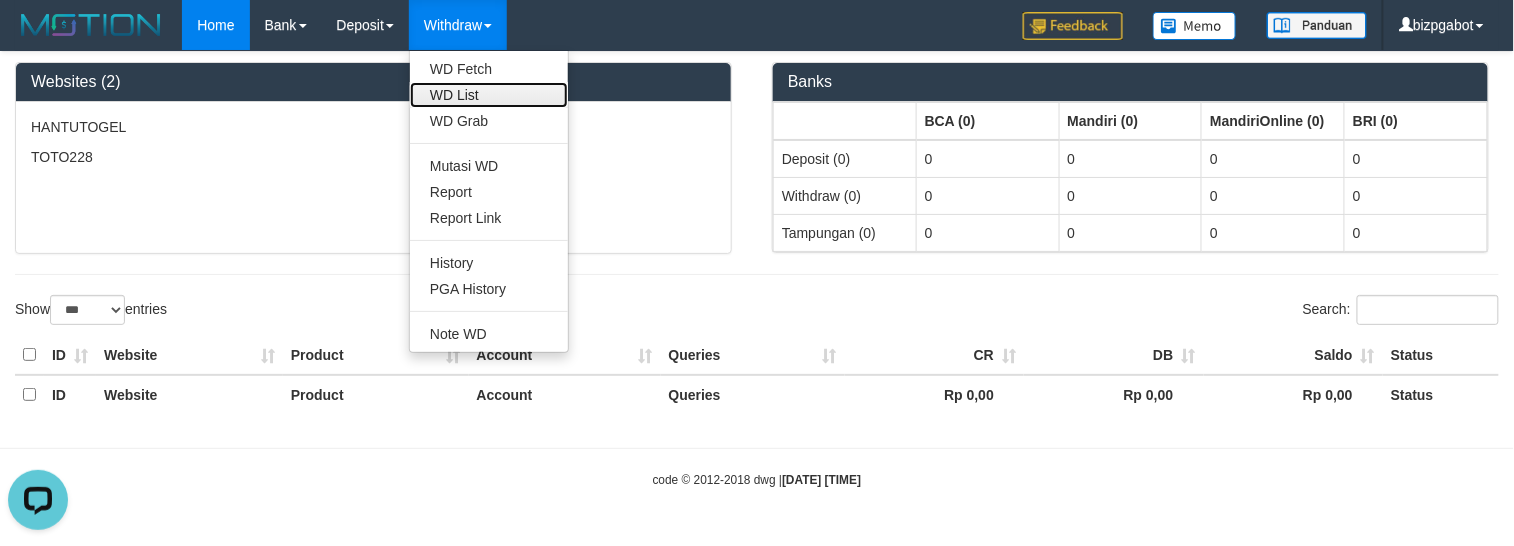 click on "WD List" at bounding box center (489, 95) 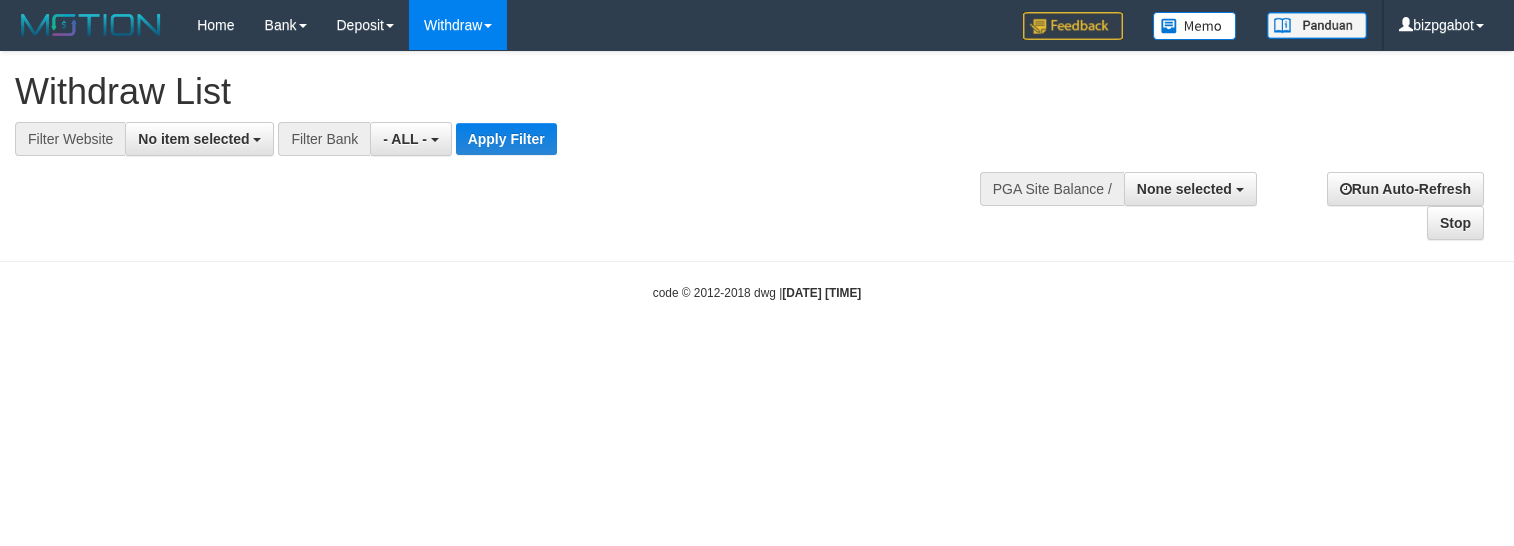 select 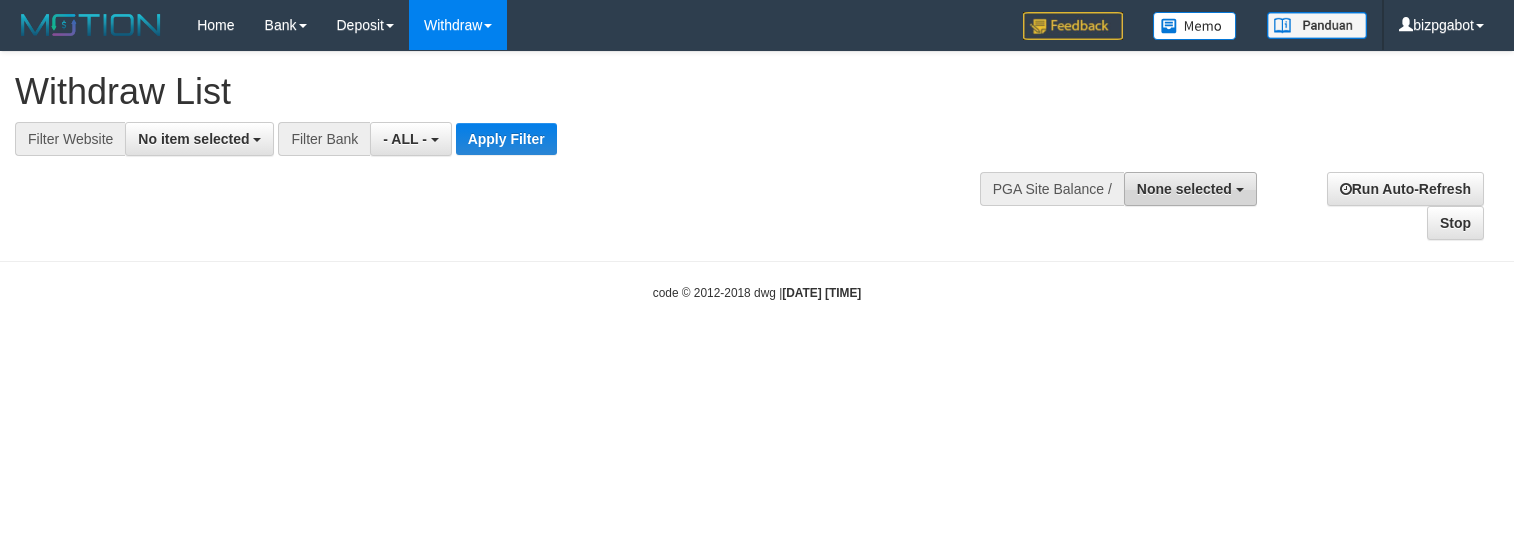 scroll, scrollTop: 0, scrollLeft: 0, axis: both 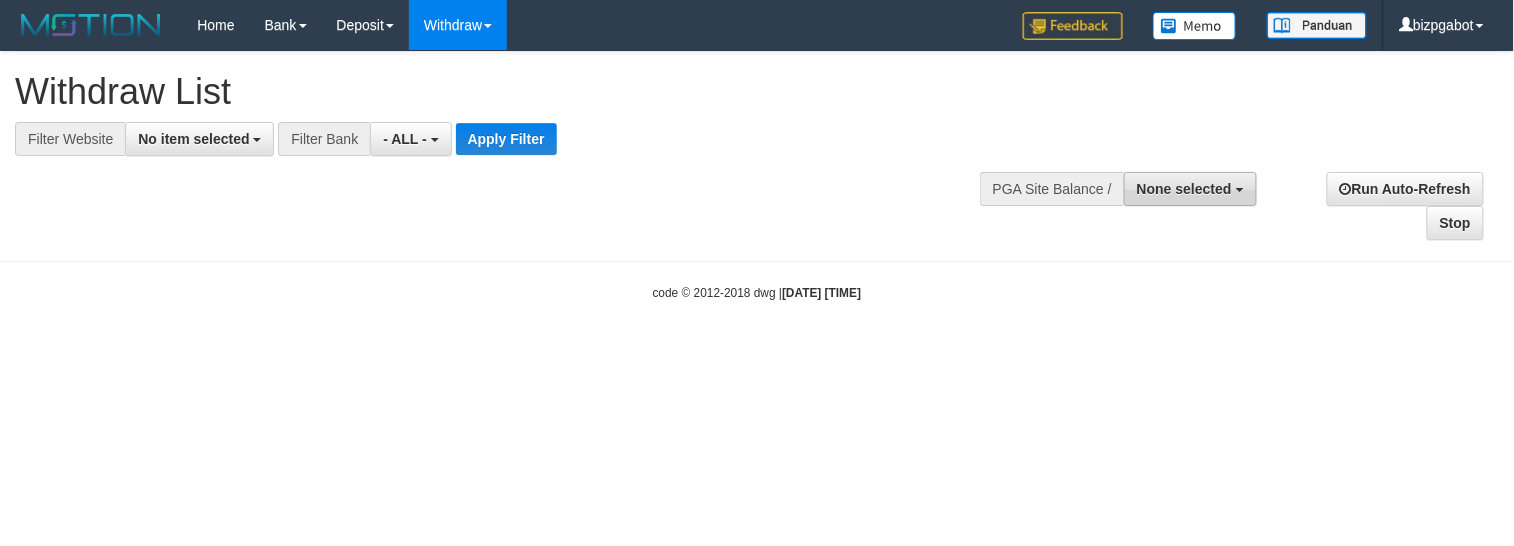 click on "None selected" at bounding box center [1190, 189] 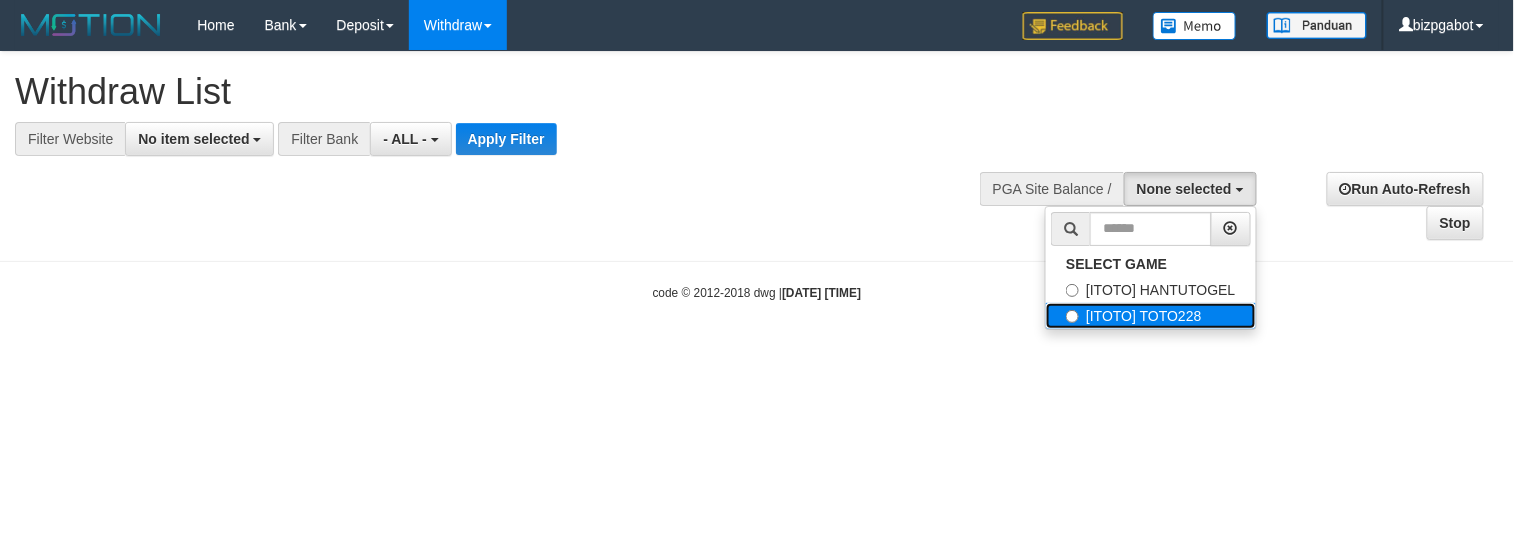 click on "[ITOTO] TOTO228" at bounding box center [1150, 316] 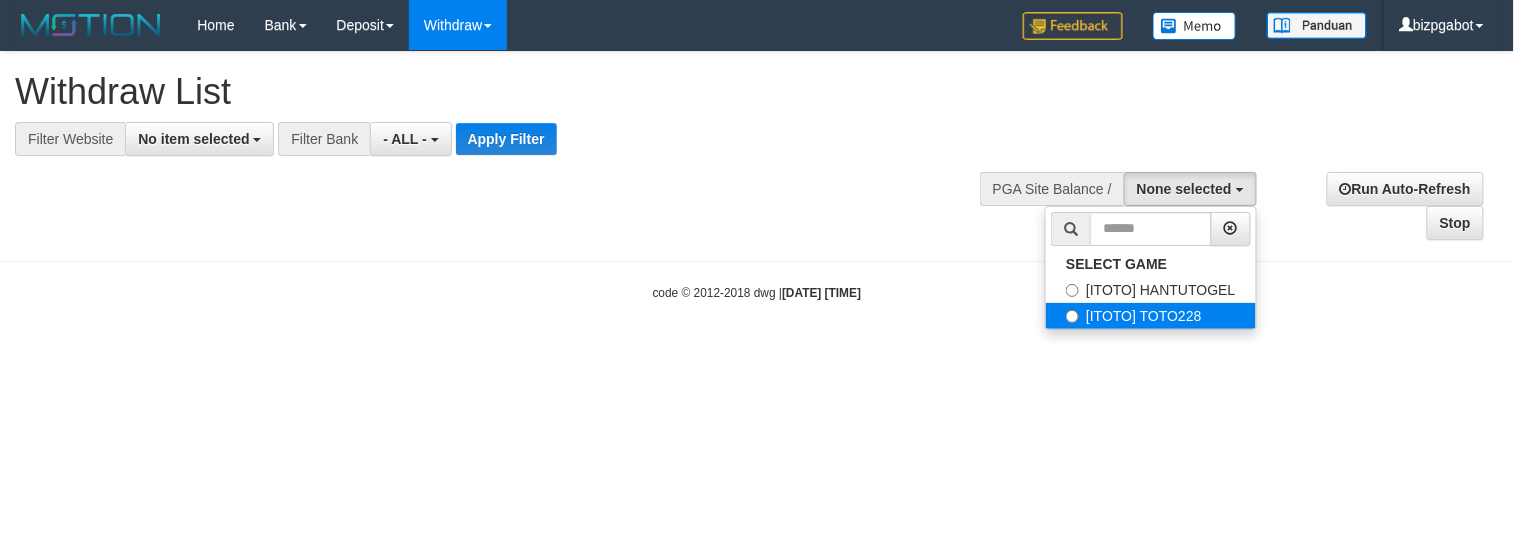select on "****" 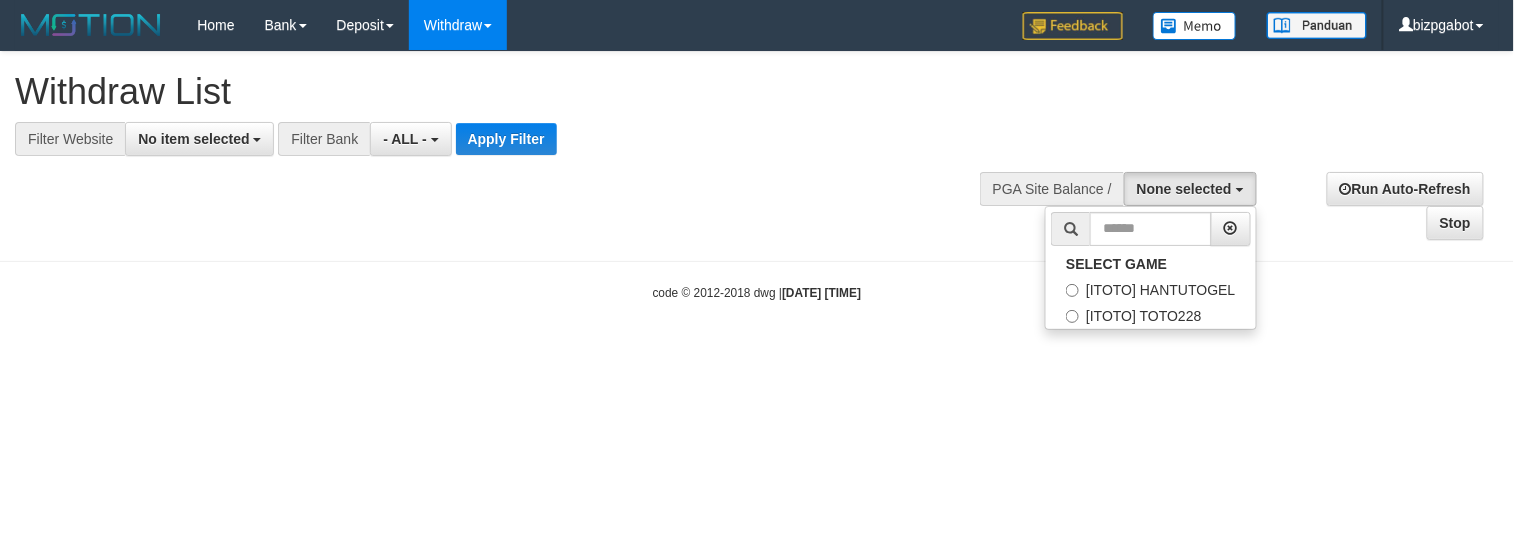scroll, scrollTop: 34, scrollLeft: 0, axis: vertical 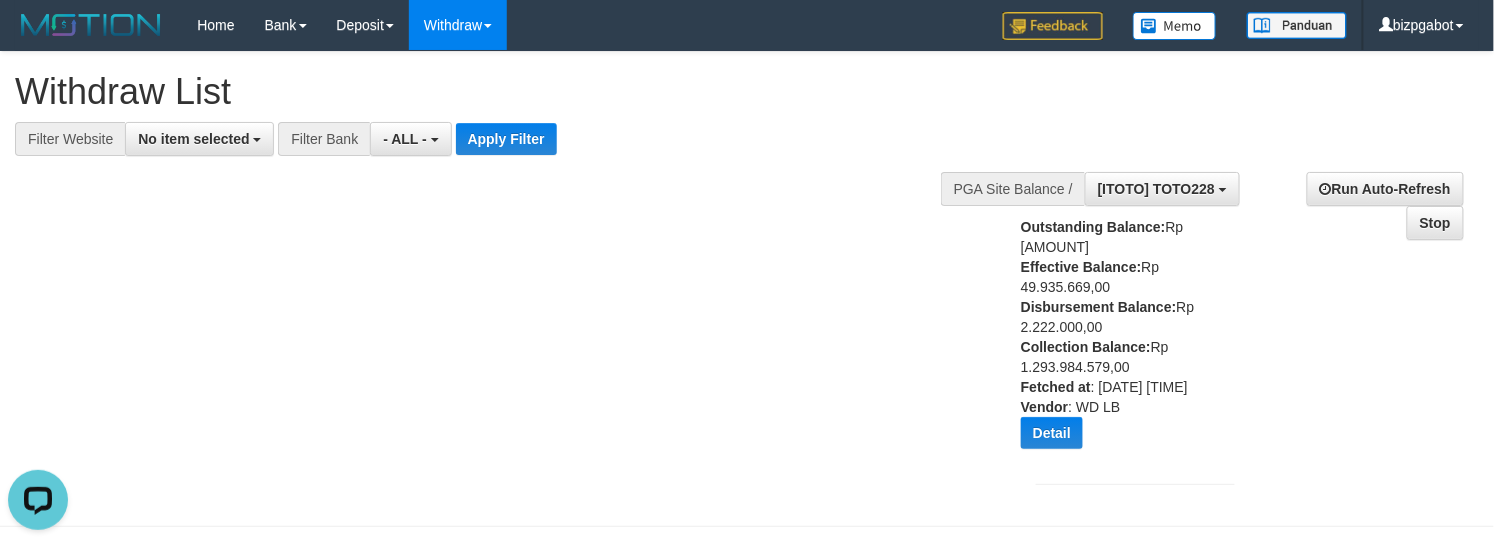 drag, startPoint x: 848, startPoint y: 326, endPoint x: 1253, endPoint y: 264, distance: 409.7182 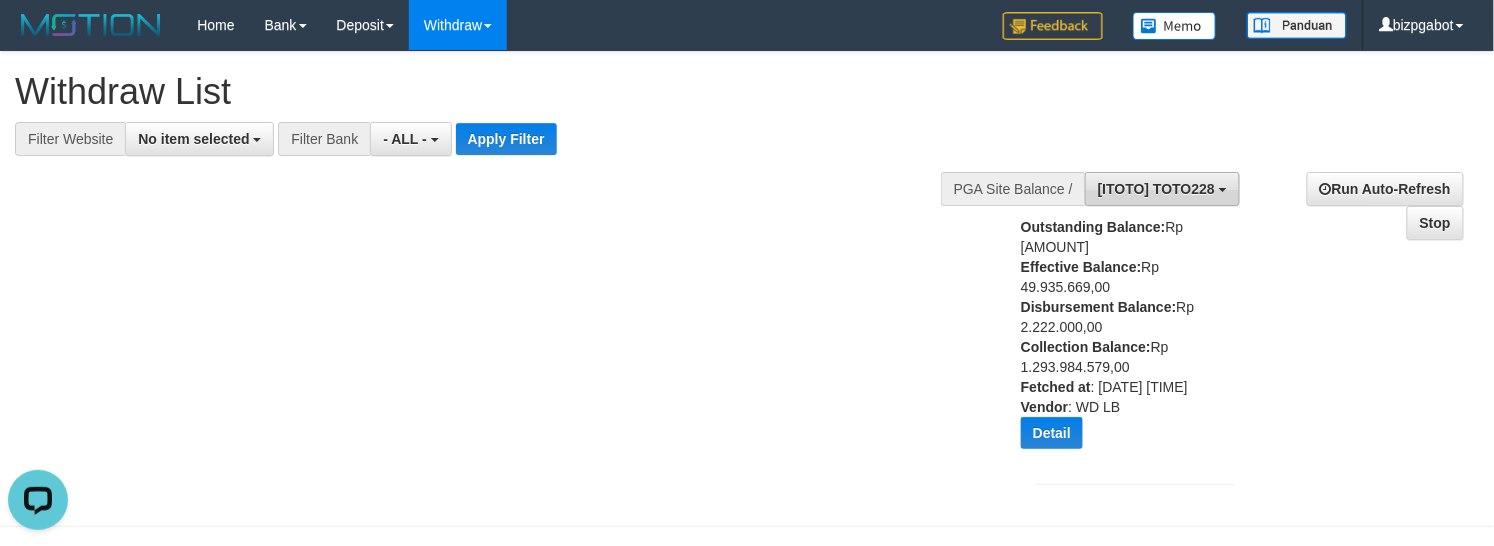 click on "[ITOTO] TOTO228" at bounding box center (1156, 189) 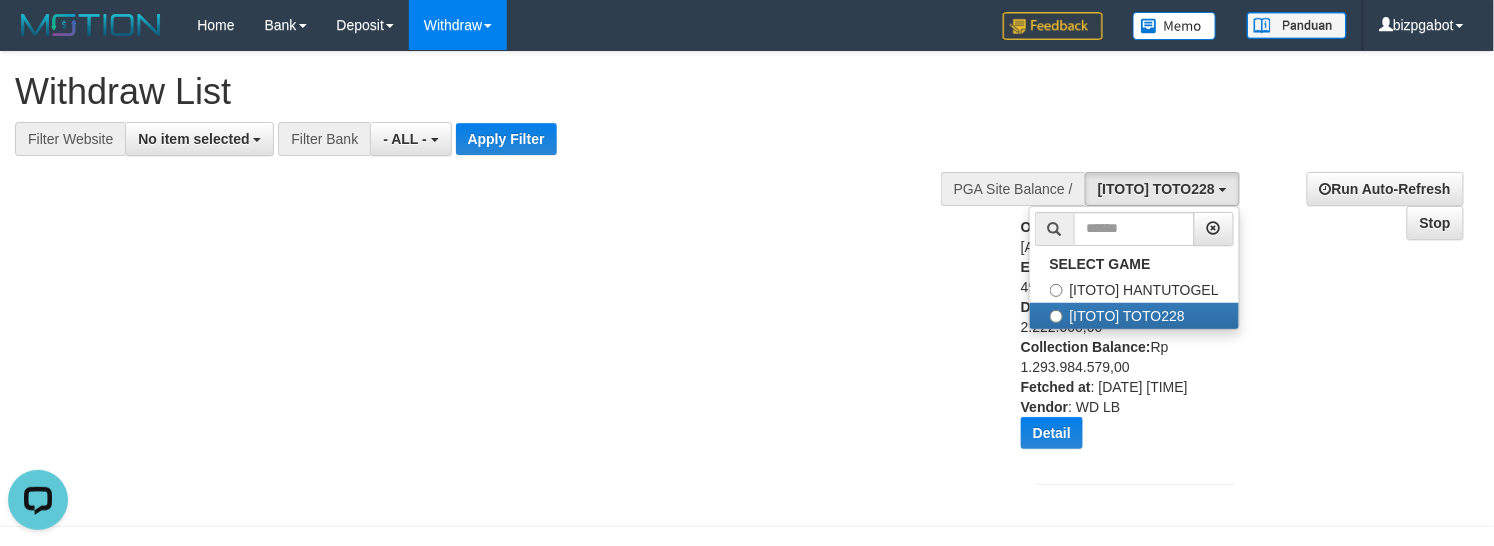 click on "**********" at bounding box center [1250, 331] 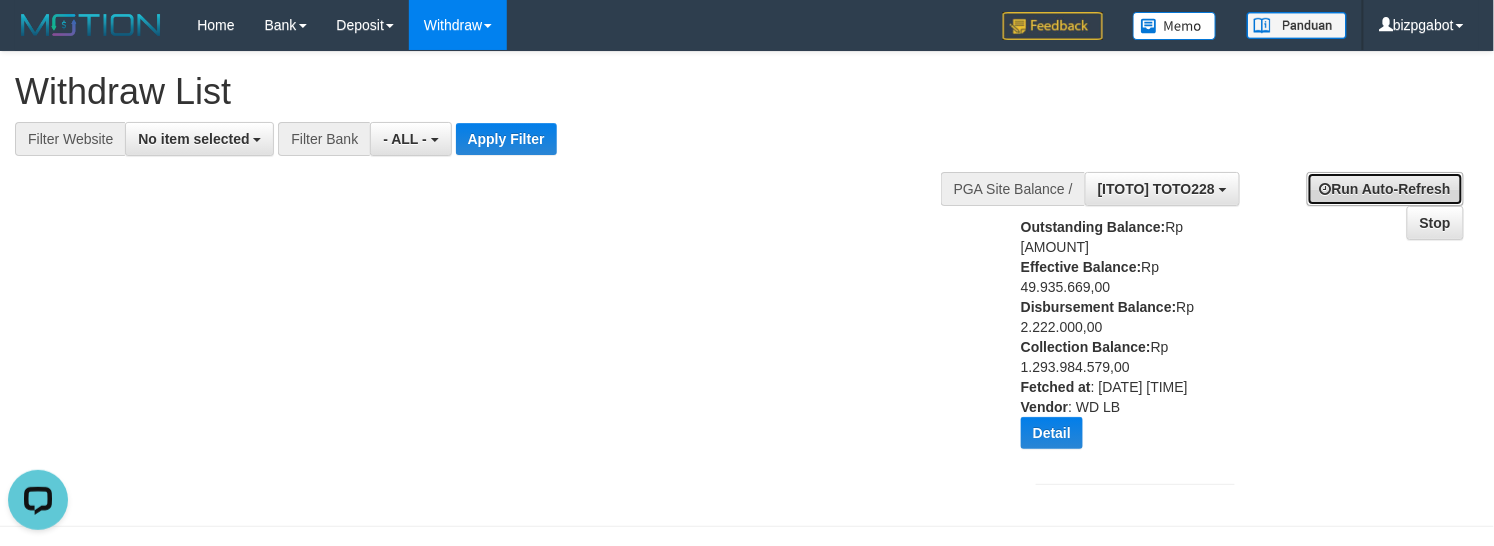 click on "Run Auto-Refresh" at bounding box center (1385, 189) 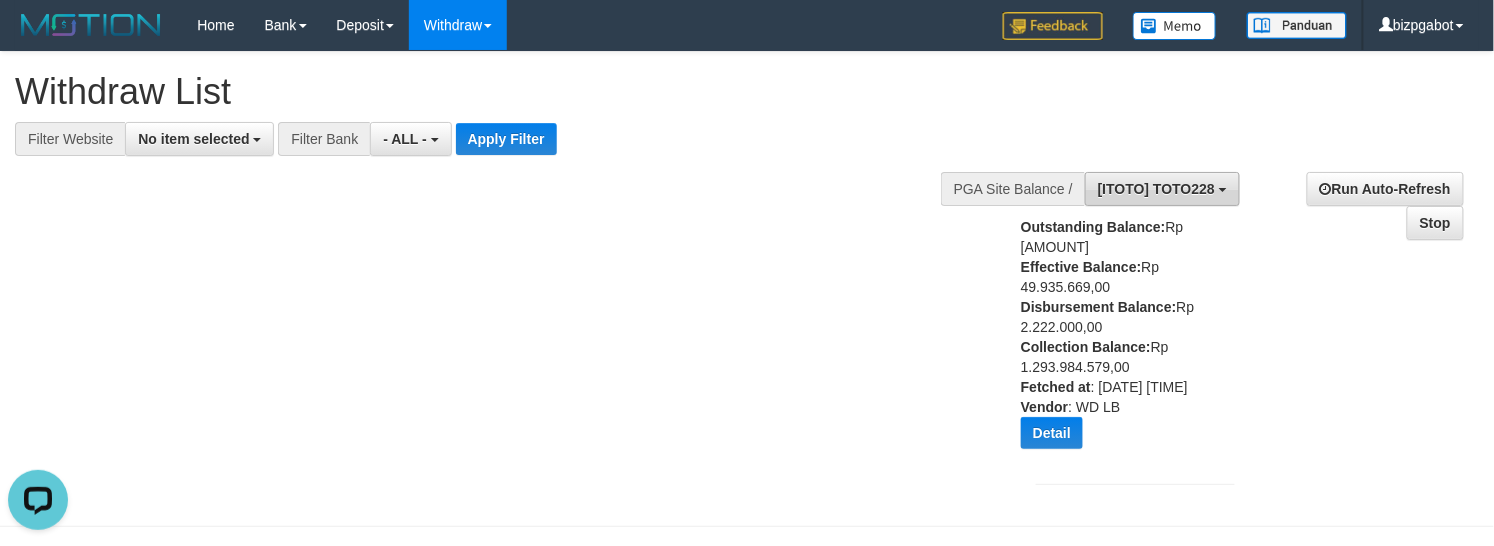 drag, startPoint x: 1188, startPoint y: 228, endPoint x: 1192, endPoint y: 198, distance: 30.265491 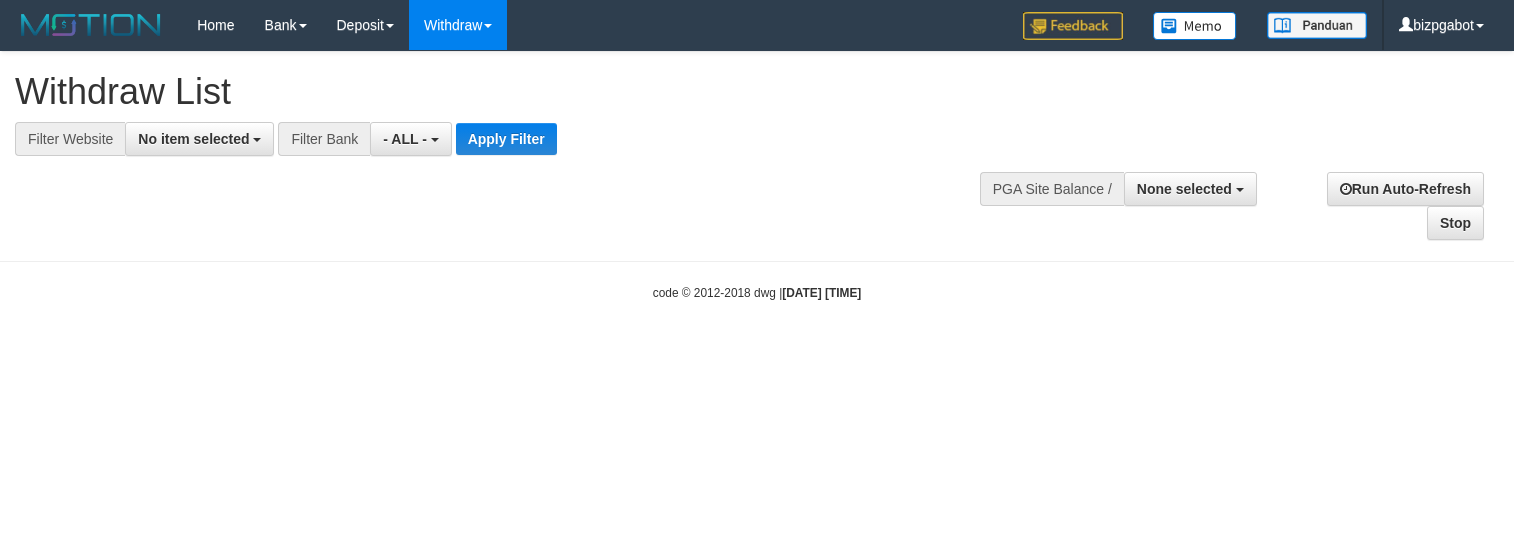 select 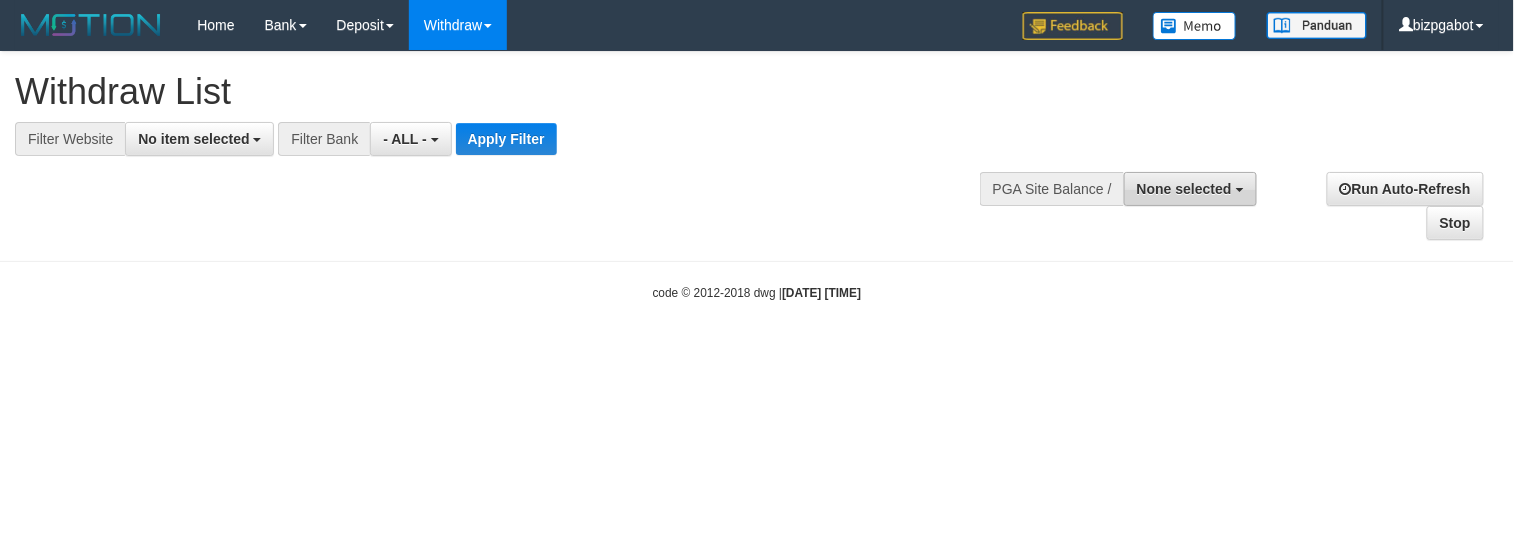 click on "None selected" at bounding box center [1184, 189] 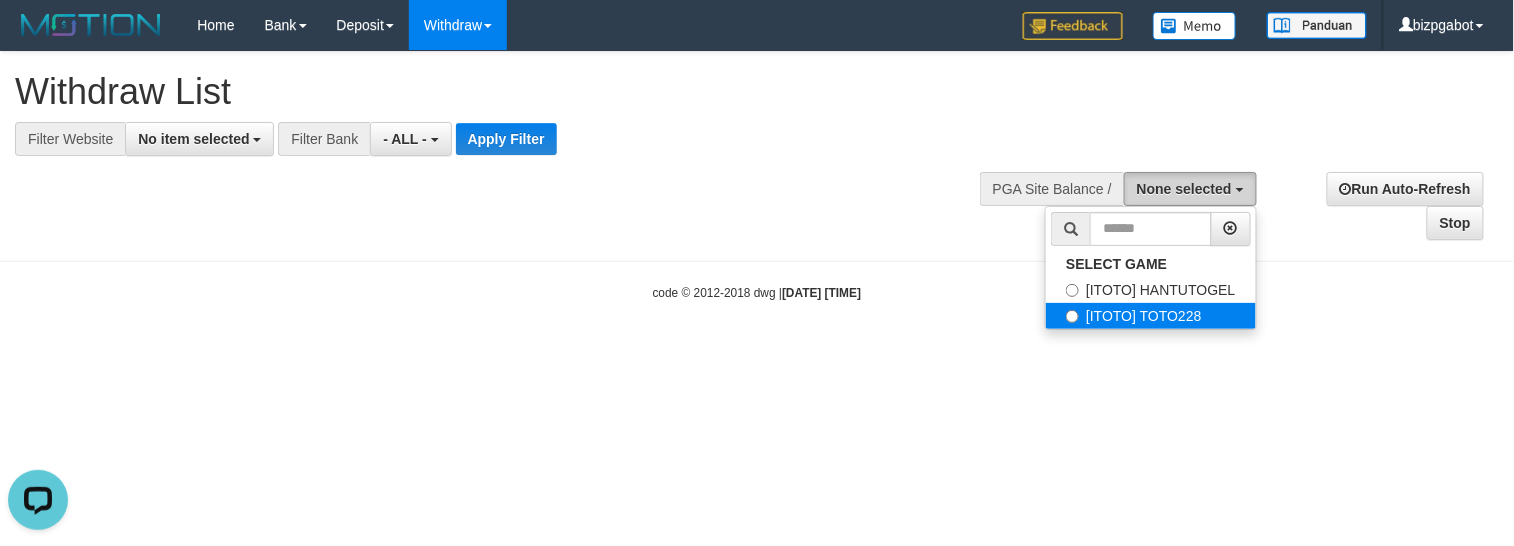 scroll, scrollTop: 0, scrollLeft: 0, axis: both 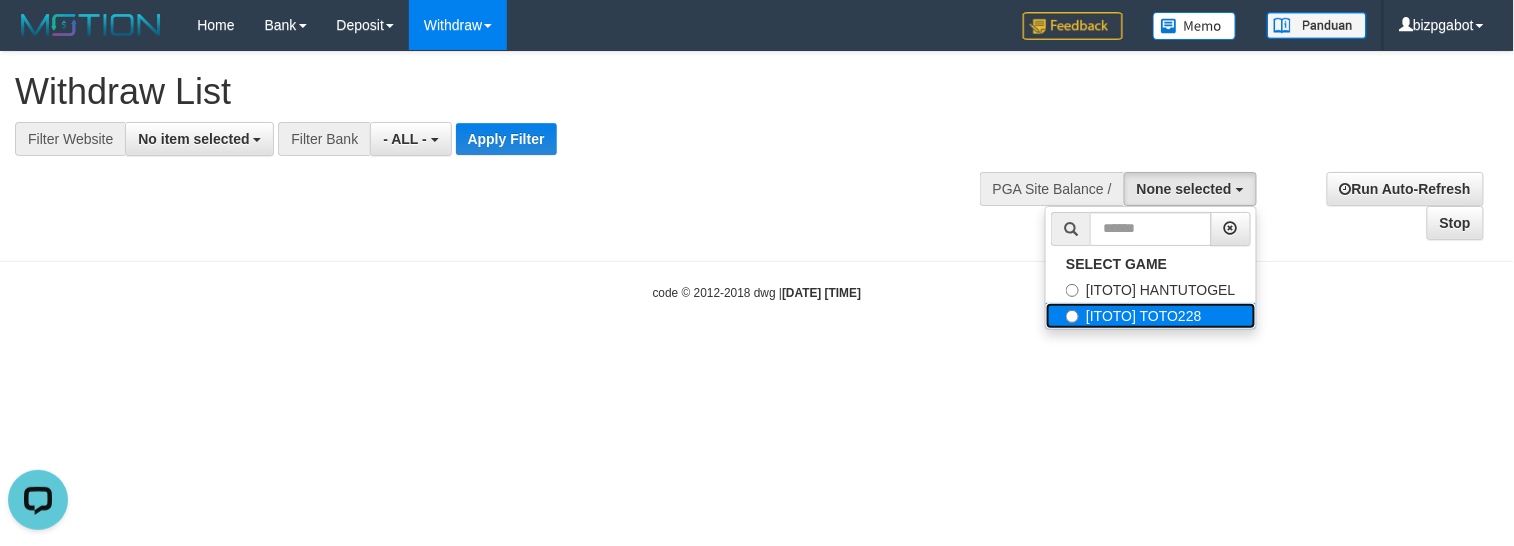 click on "[ITOTO] TOTO228" at bounding box center [1150, 316] 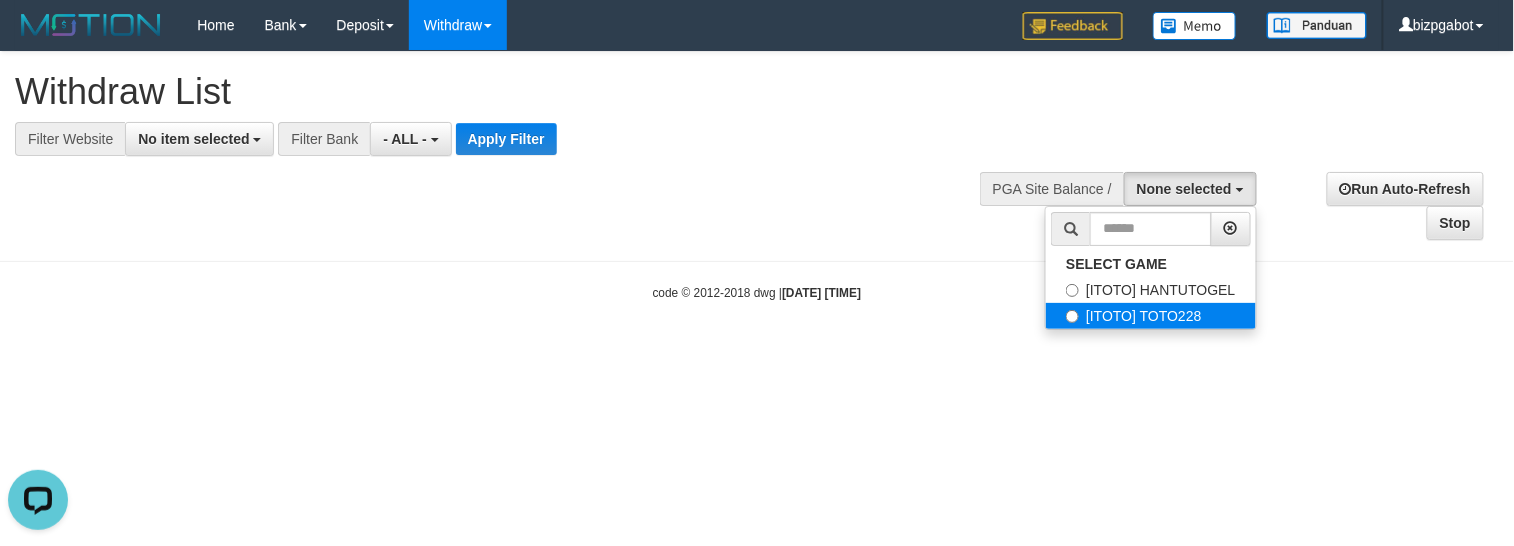 select on "****" 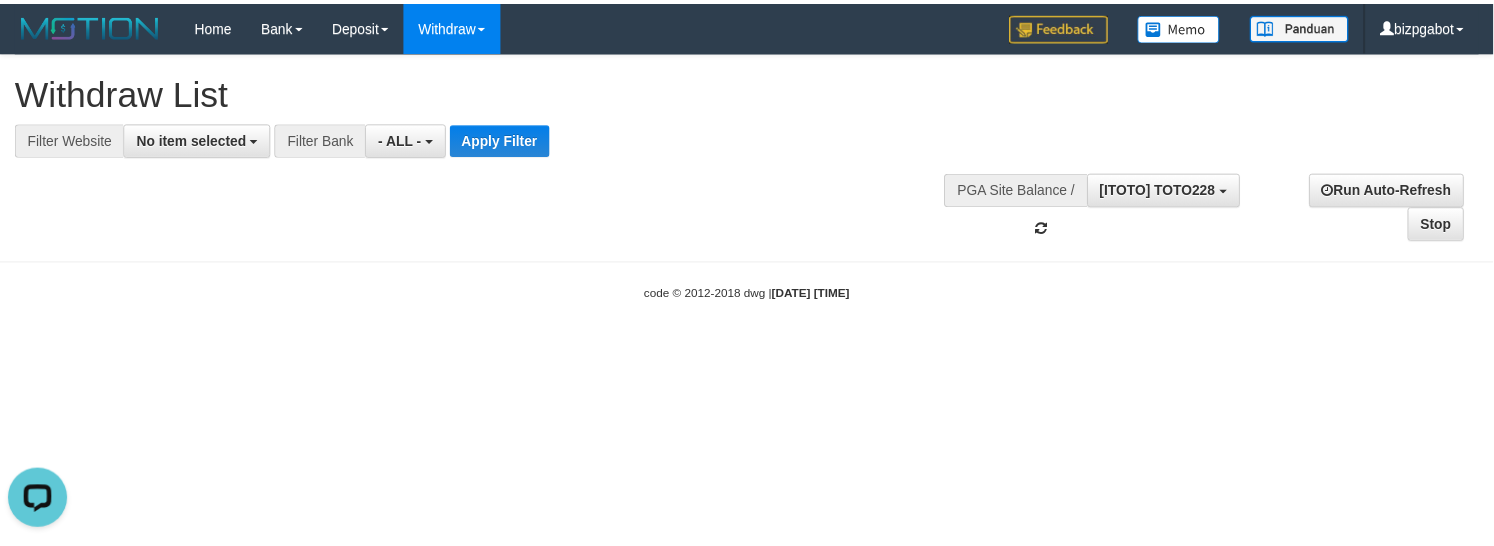 scroll, scrollTop: 34, scrollLeft: 0, axis: vertical 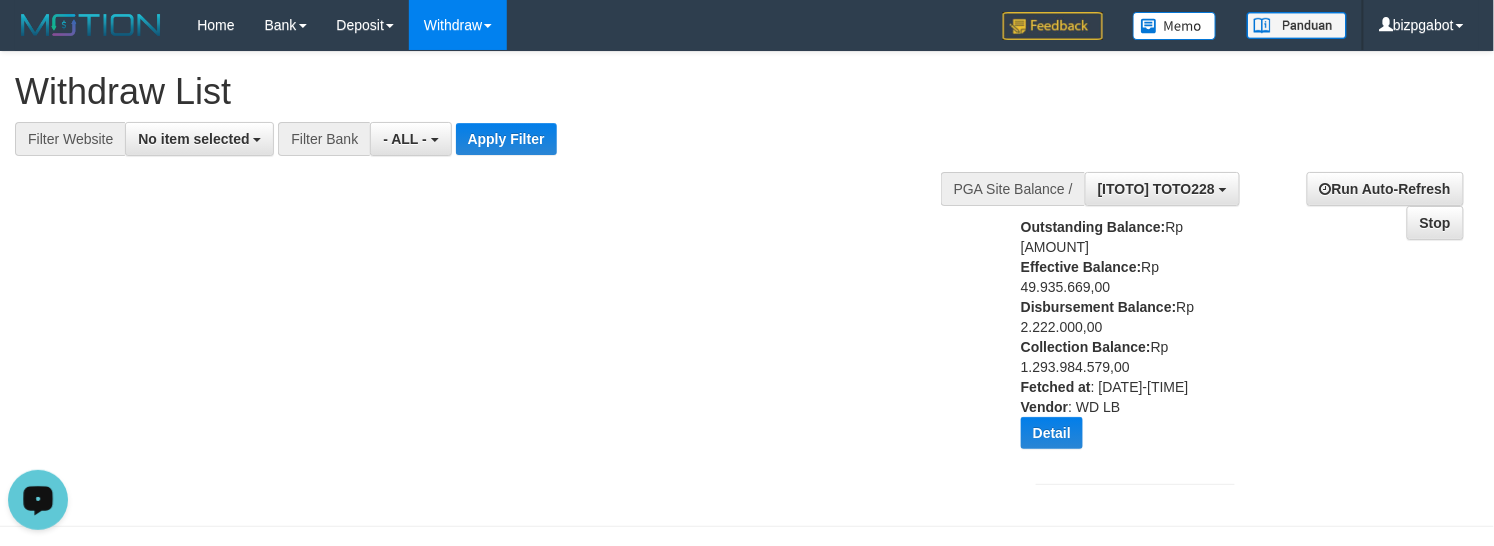 drag, startPoint x: 364, startPoint y: 298, endPoint x: 378, endPoint y: 300, distance: 14.142136 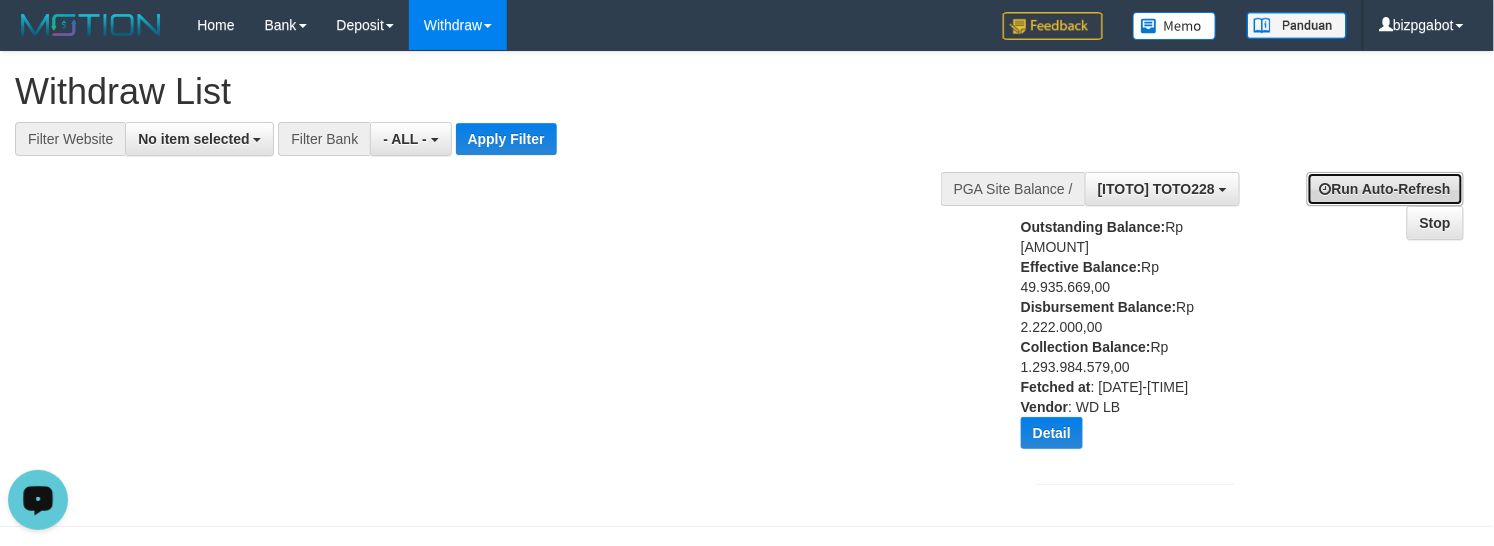 drag, startPoint x: 1393, startPoint y: 192, endPoint x: 1260, endPoint y: 185, distance: 133.18408 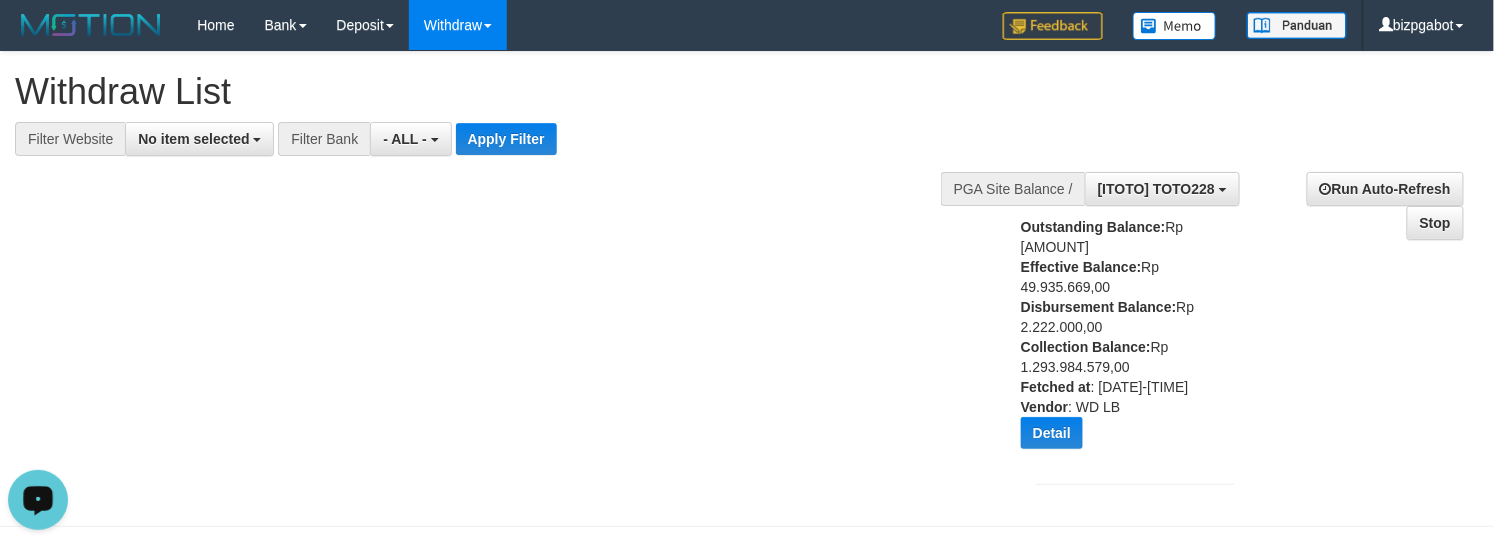 click on "Outstanding Balance:  Rp 219.006.788,00
Effective Balance:  Rp 49.935.669,00
Disbursement Balance:  Rp 2.222.000,00
Collection Balance:  Rp 1.293.984.579,00
Fetched at : 2025-08-03 00:02:13
Vendor : WD LB
Detail
Vendor Name
Outstanding Balance
Effective Balance
Disbursment Balance
Collection Balance
Aladin
Rp 108.546.327,00
Rp 18.040.838,00
Rp 1.932.000,00
Rp 707.519.403,00
Gameboy
Rp 110.460.461,00
Rp 31.894.831,00
Rp 290.000,00
Rp 586.465.176,00
WD LB" at bounding box center (1116, 340) 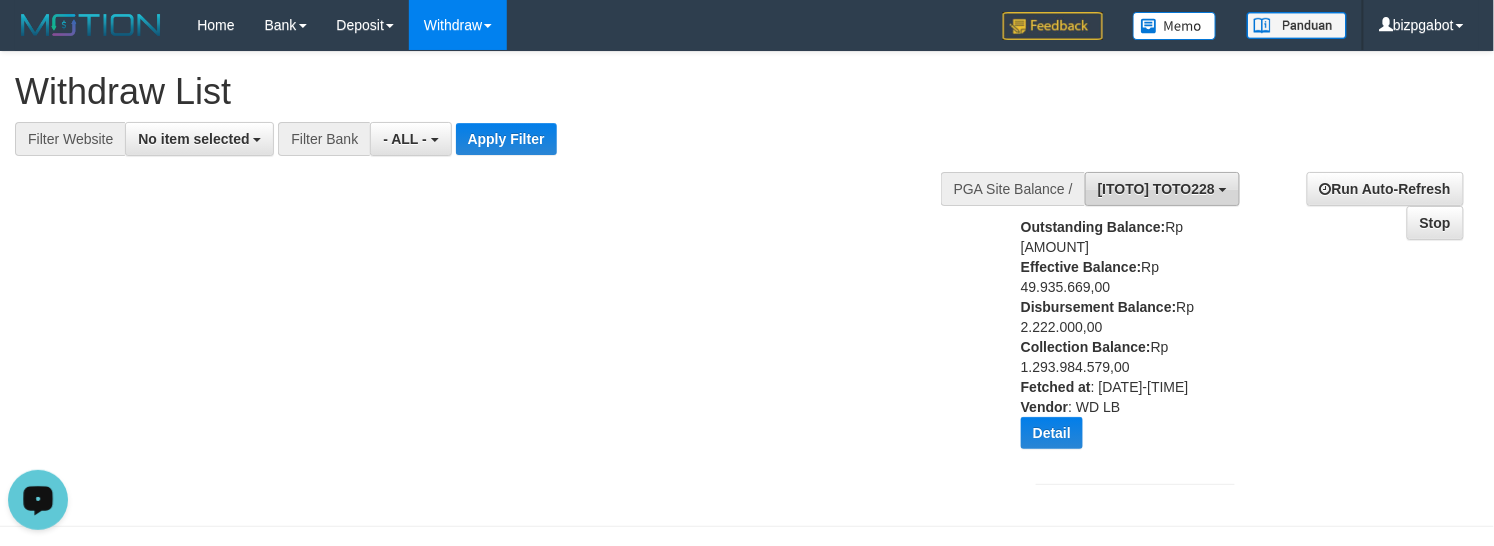 click on "[ITOTO] TOTO228" at bounding box center (1156, 189) 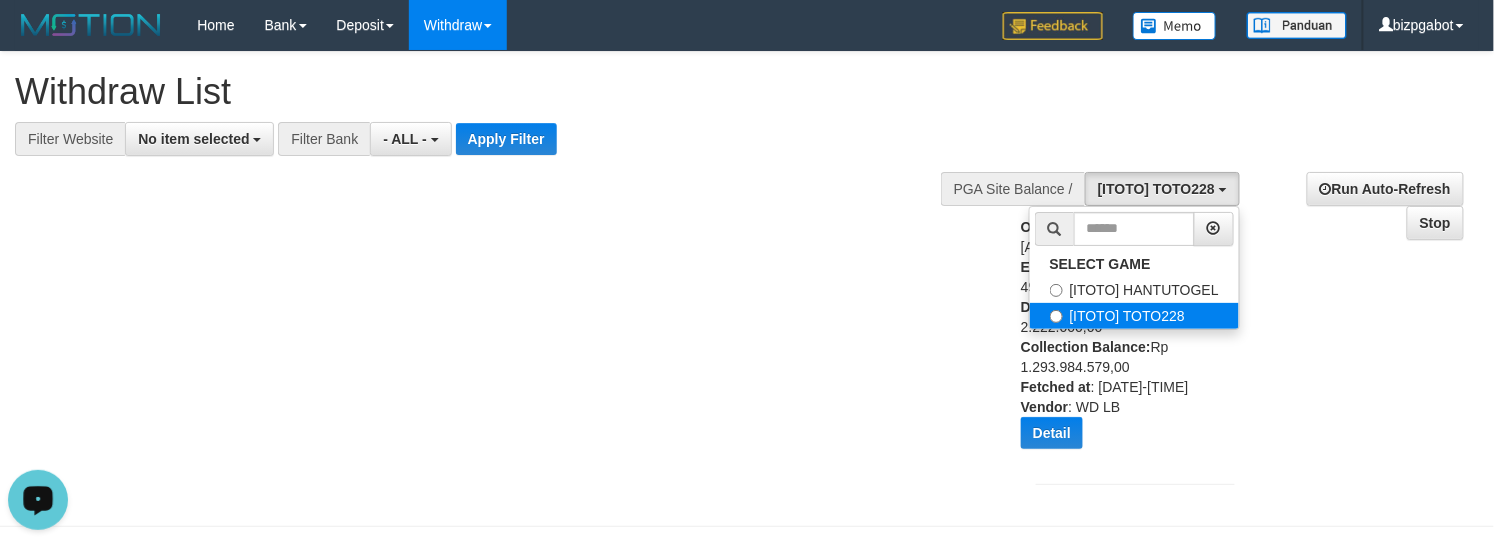 click on "[ITOTO] TOTO228" at bounding box center [1134, 316] 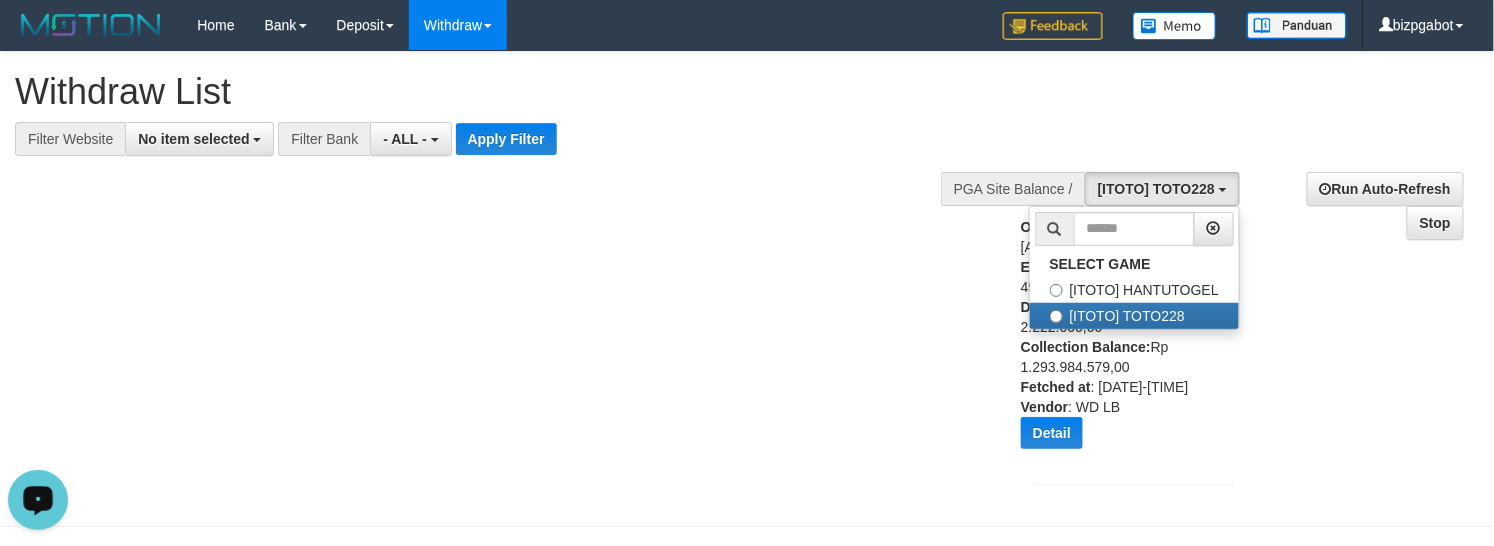 click on "**********" at bounding box center (747, 279) 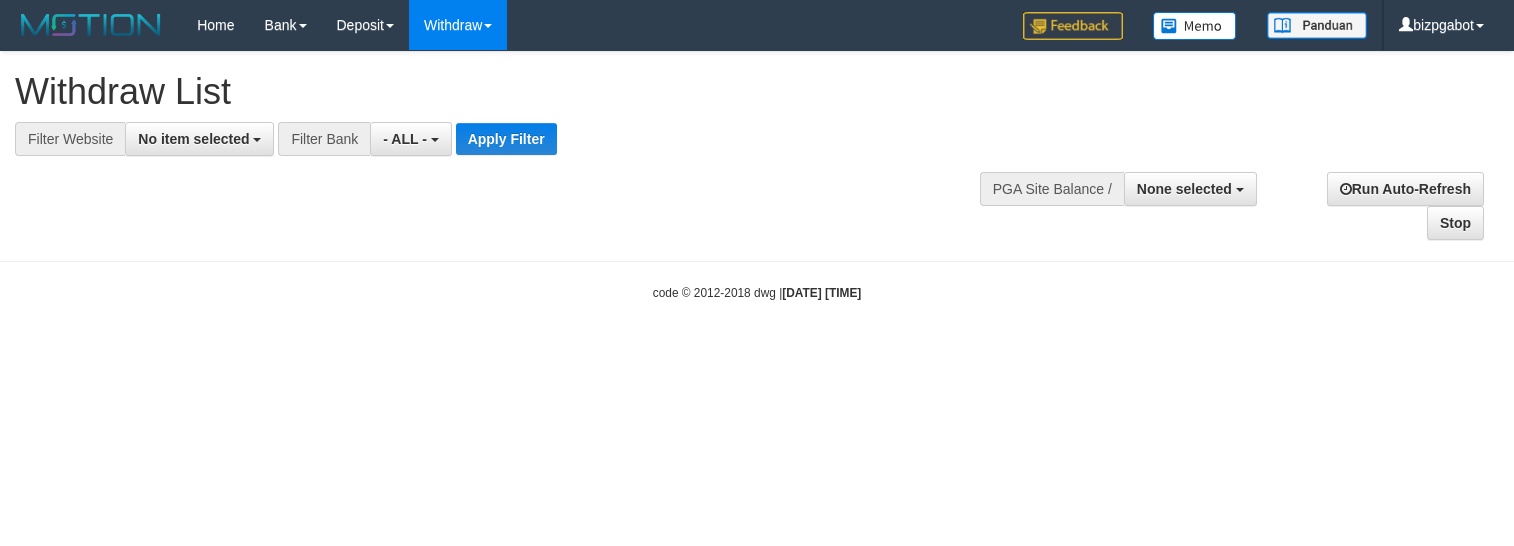 select 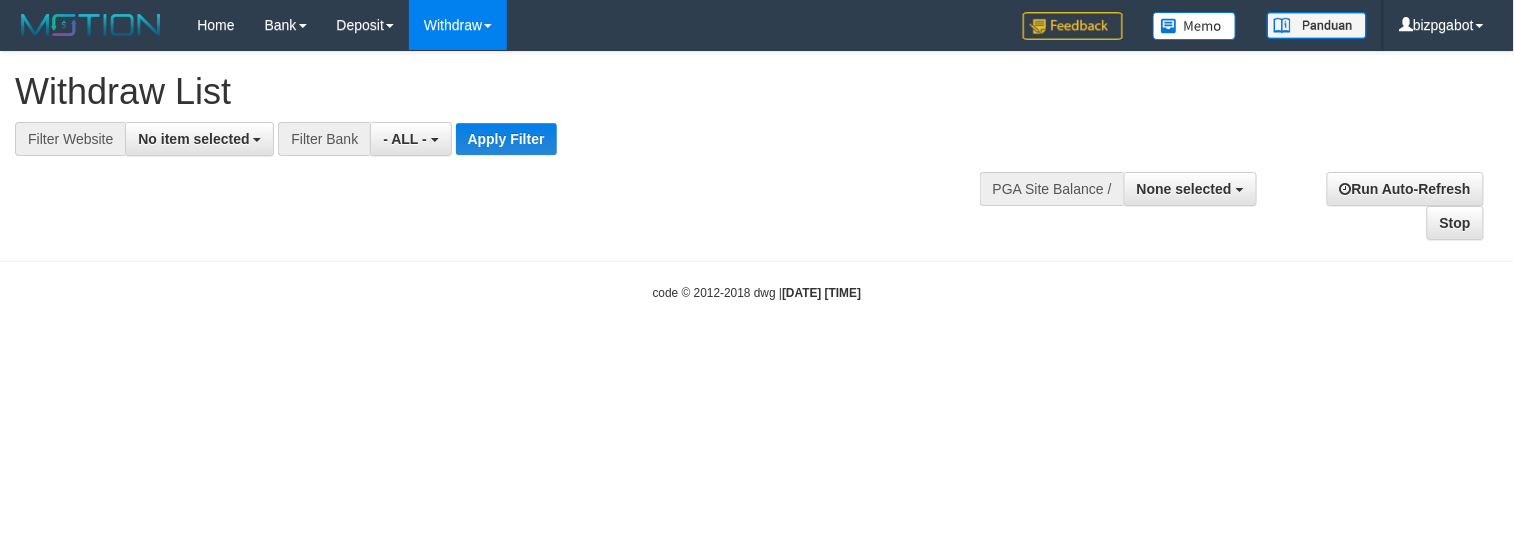 drag, startPoint x: 1042, startPoint y: 353, endPoint x: 1064, endPoint y: 322, distance: 38.013157 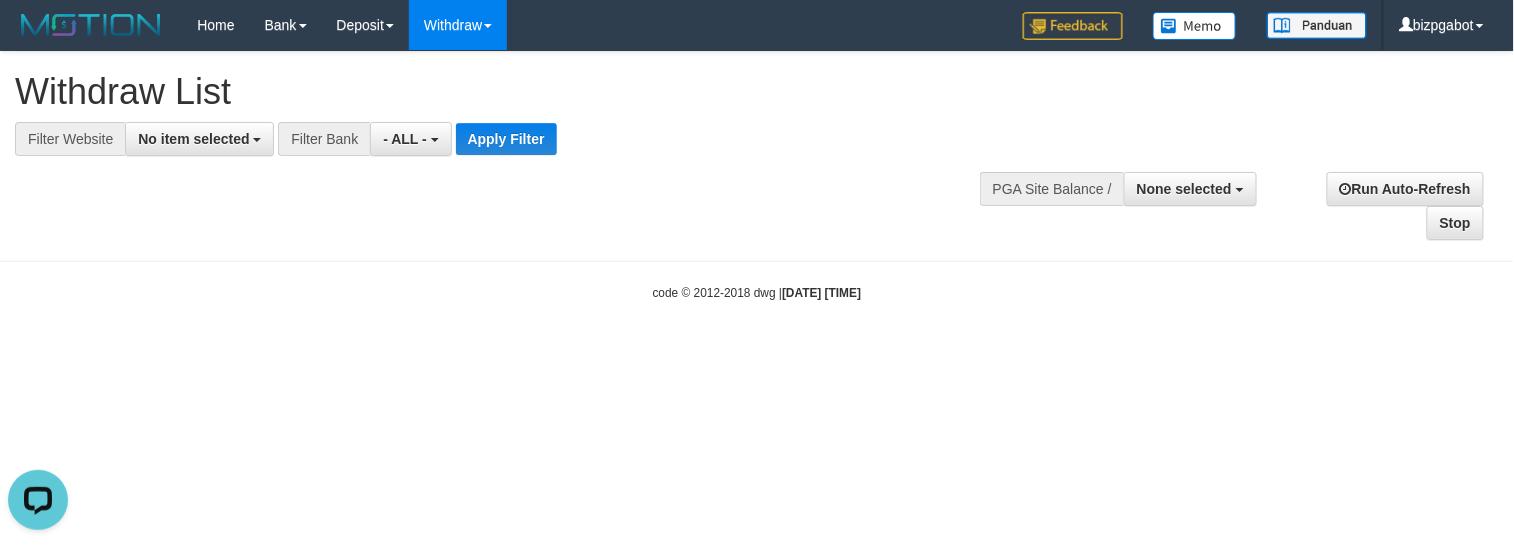 scroll, scrollTop: 0, scrollLeft: 0, axis: both 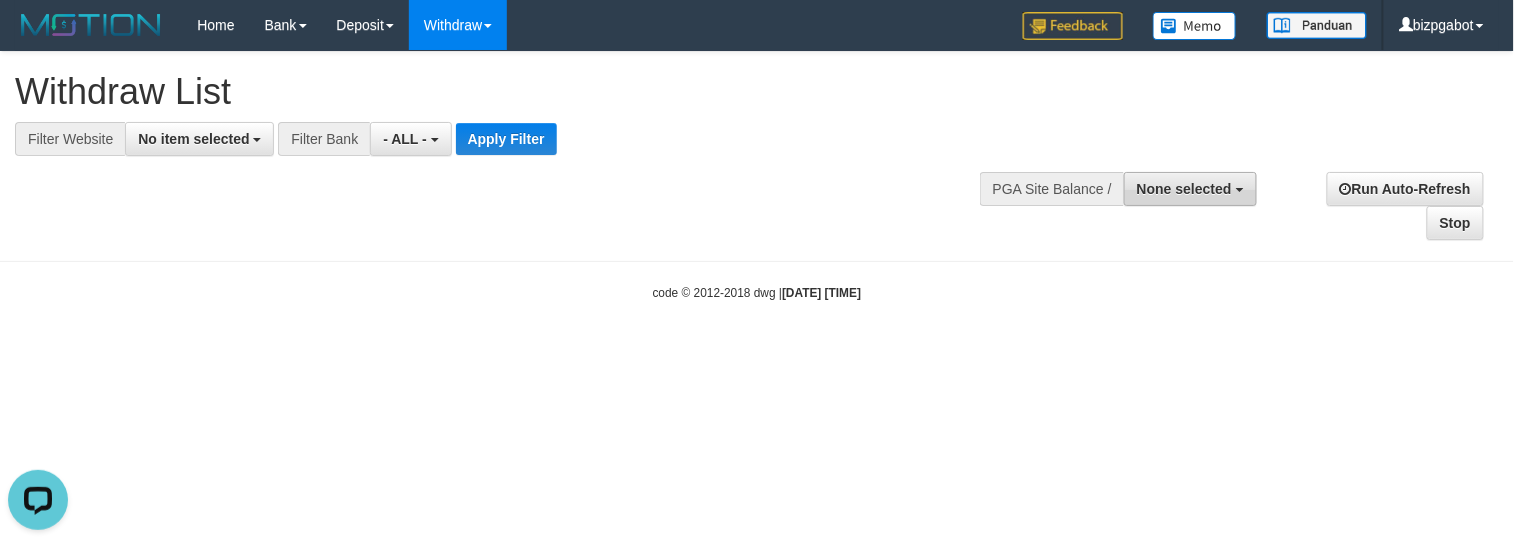 click on "None selected" at bounding box center [1184, 189] 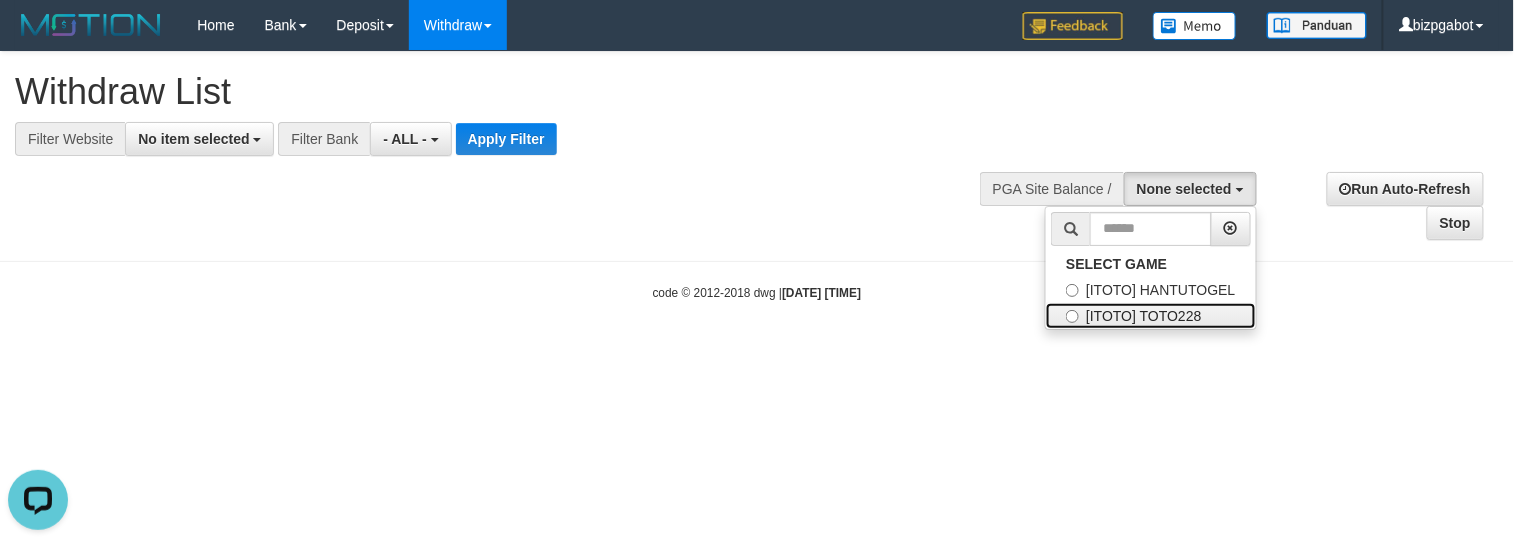 click on "[ITOTO] TOTO228" at bounding box center [1150, 316] 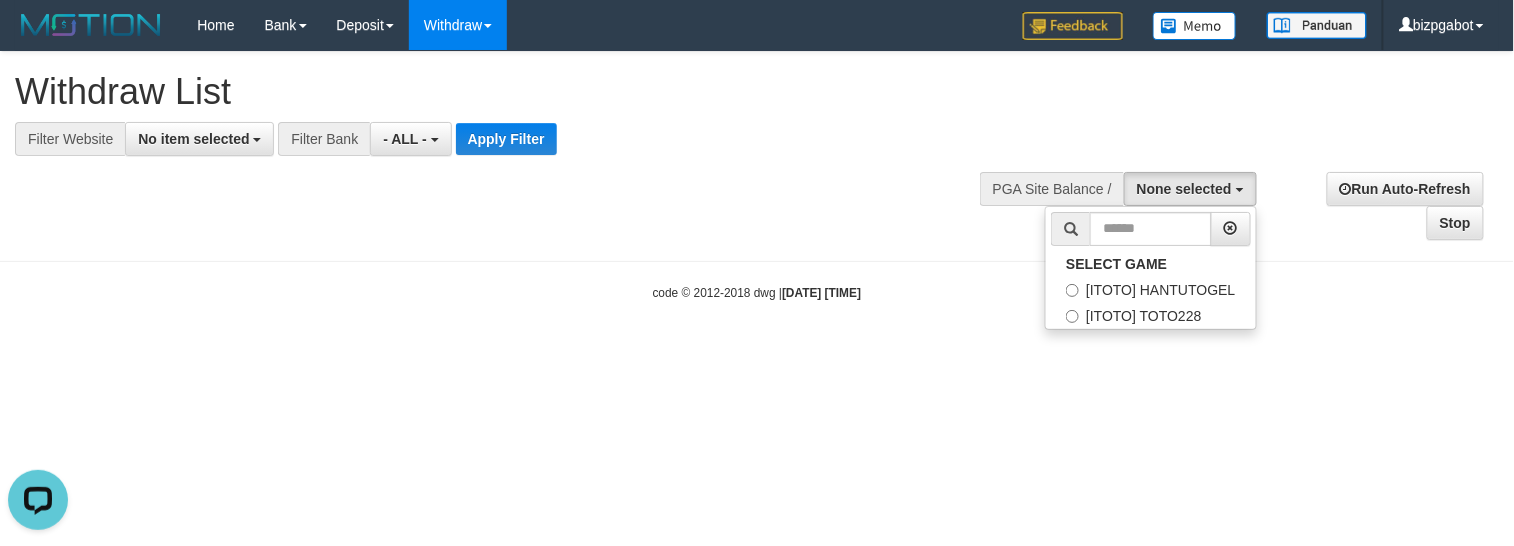 select on "****" 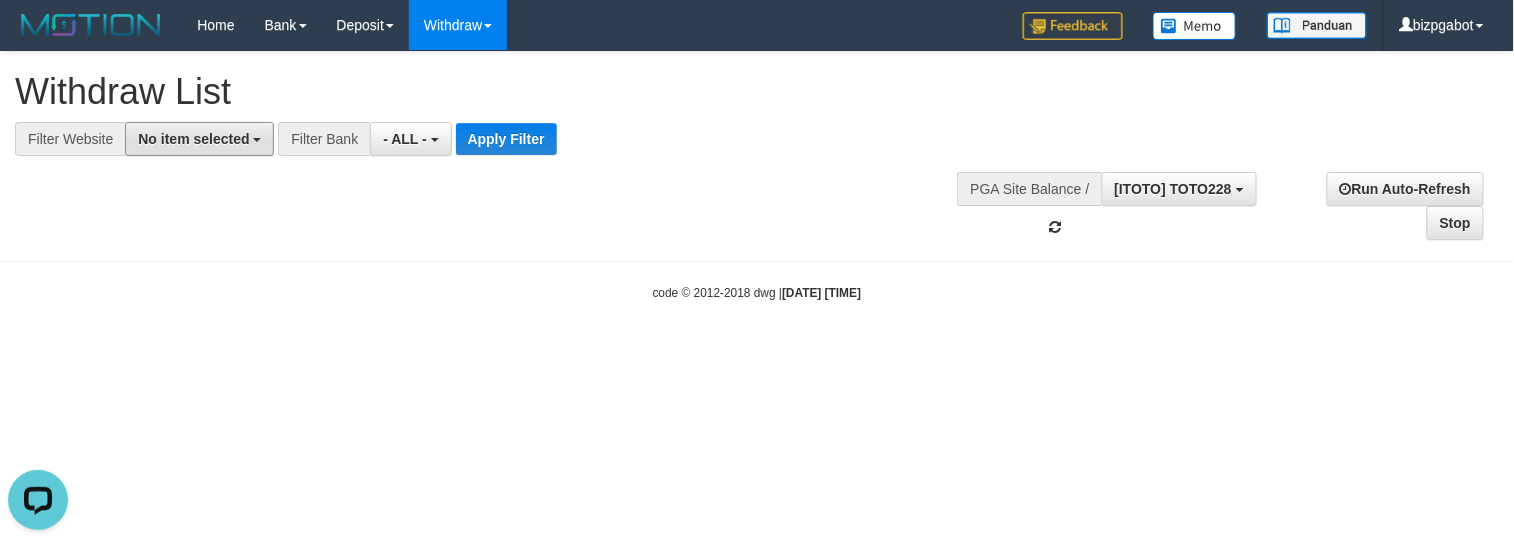 drag, startPoint x: 212, startPoint y: 138, endPoint x: 216, endPoint y: 274, distance: 136.0588 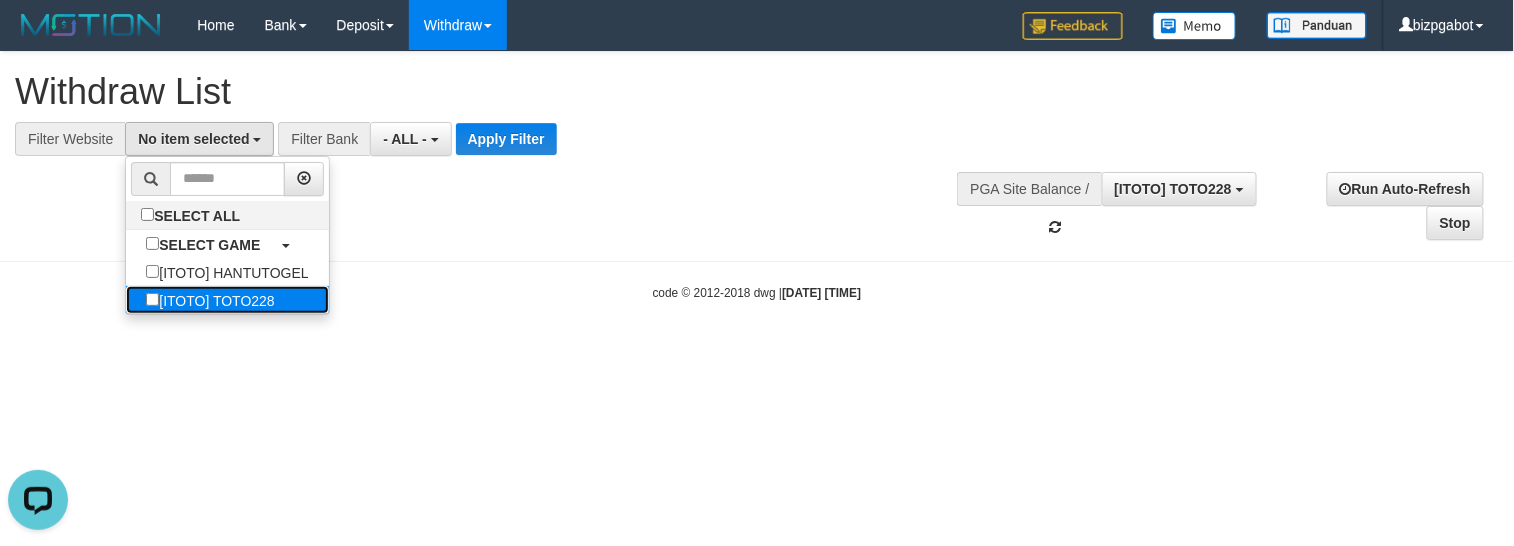 click on "[ITOTO] TOTO228" at bounding box center (210, 300) 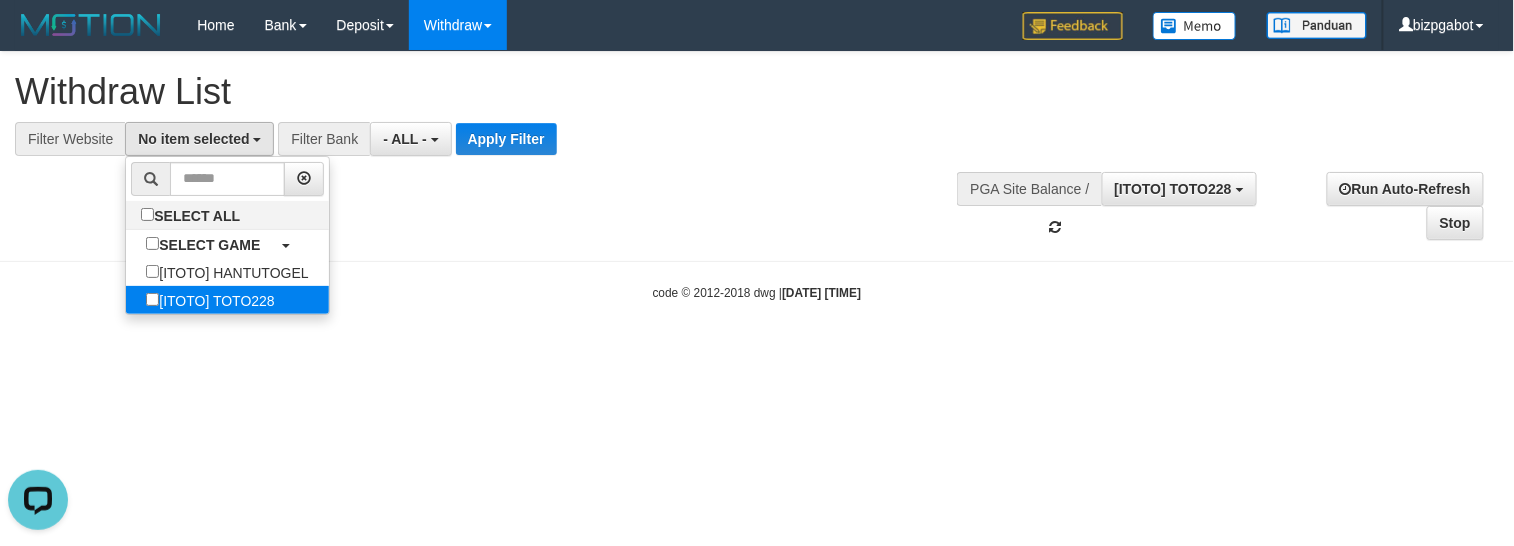 select on "****" 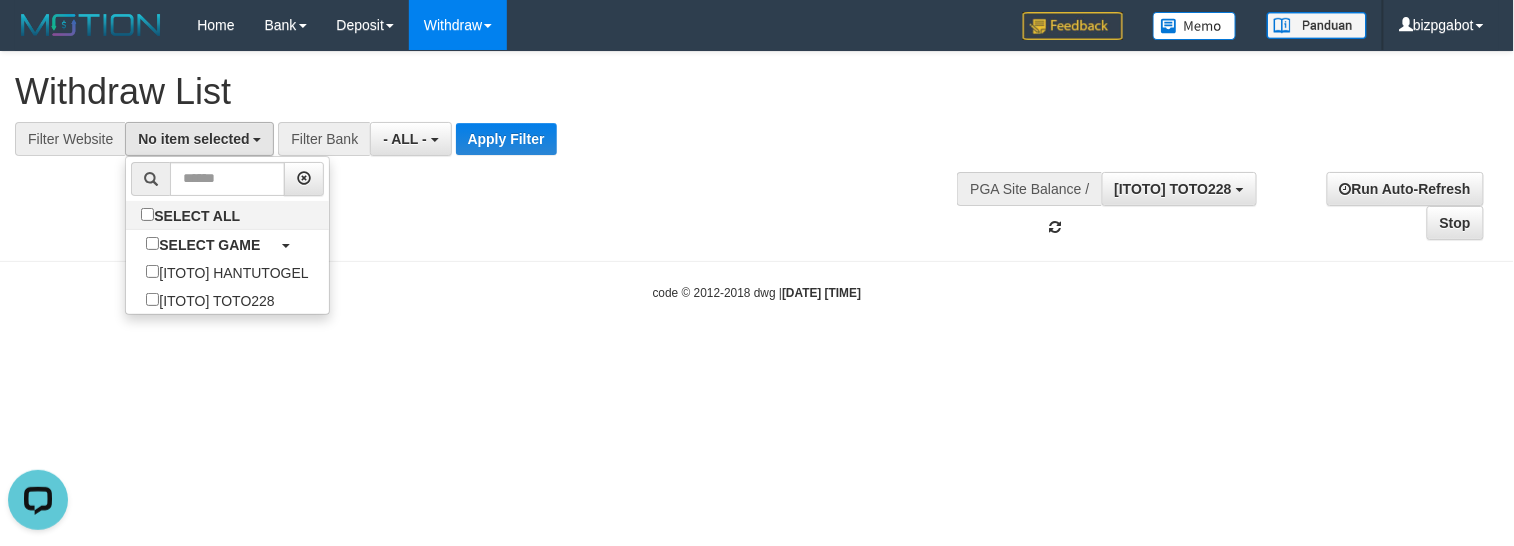 scroll, scrollTop: 34, scrollLeft: 0, axis: vertical 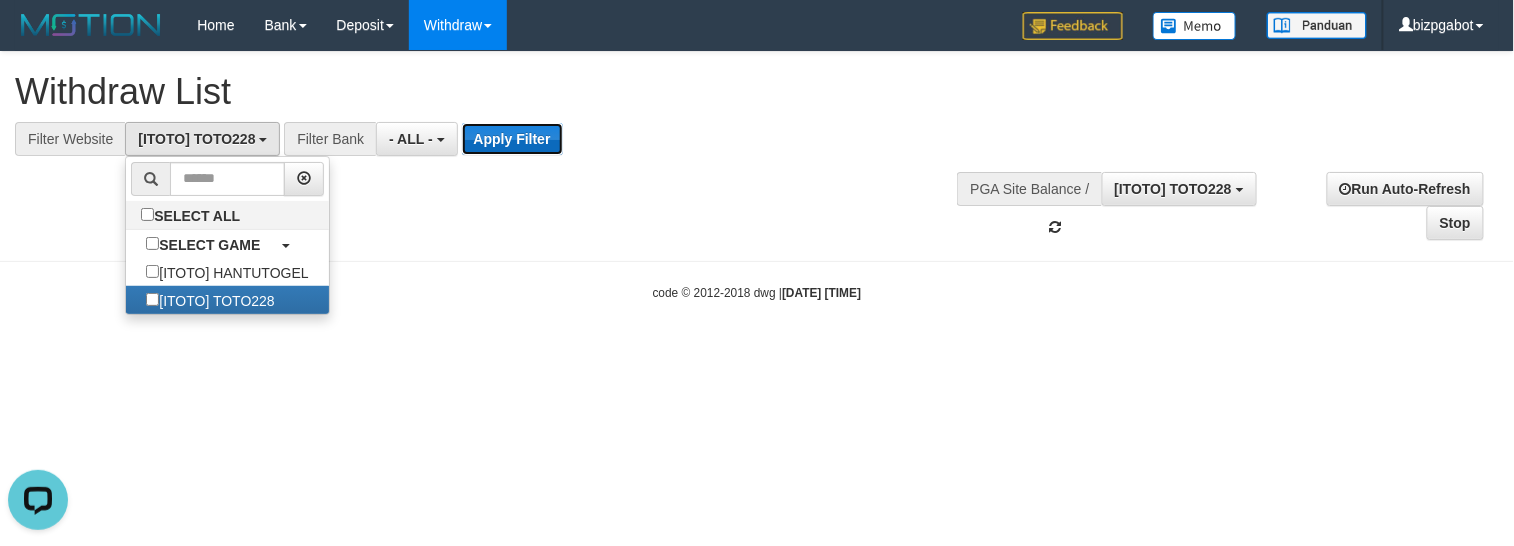 click on "Apply Filter" at bounding box center [512, 139] 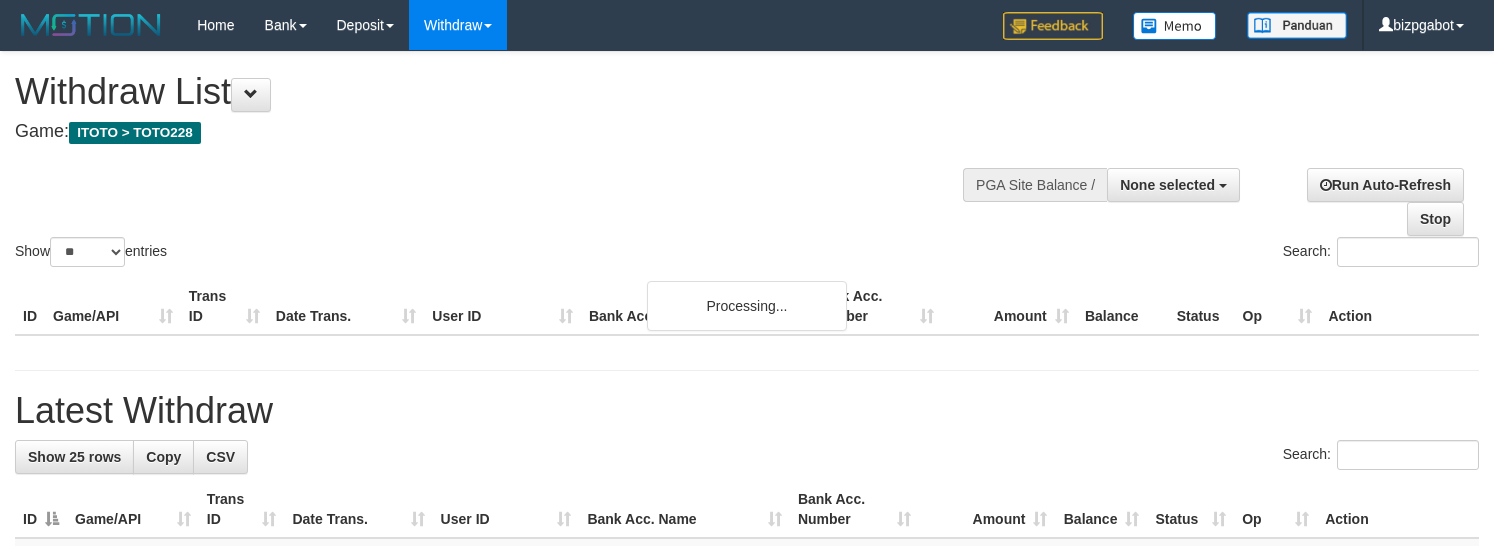 select 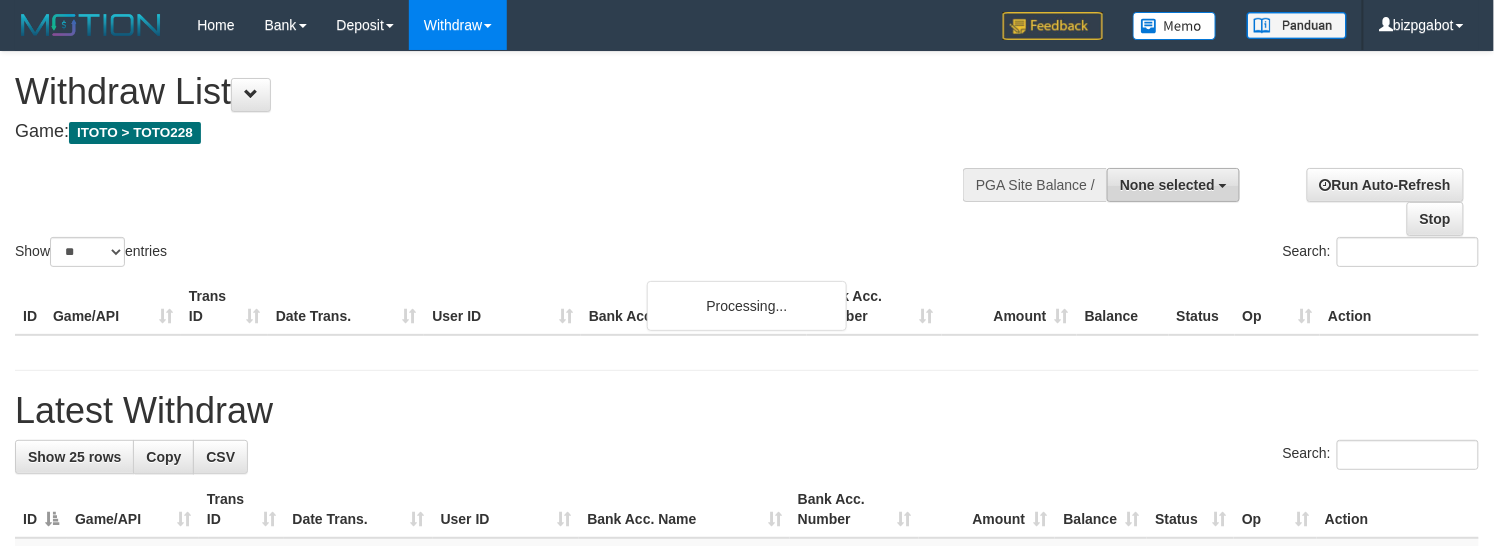 click on "None selected" at bounding box center [1173, 185] 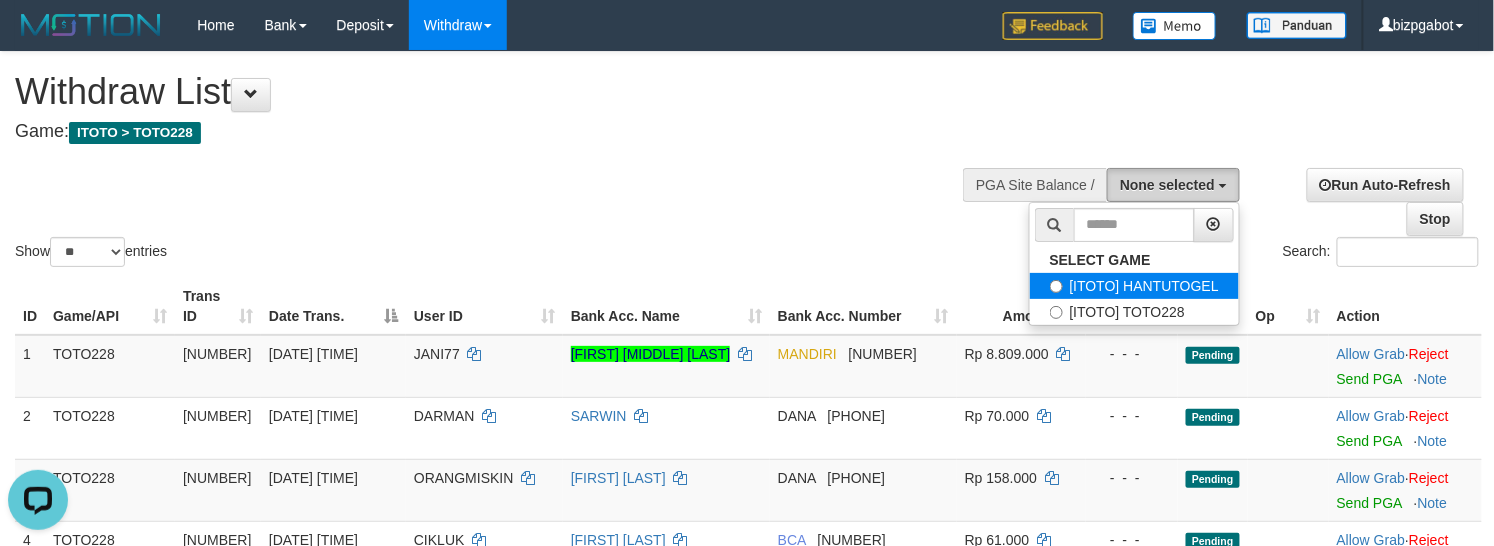 scroll, scrollTop: 0, scrollLeft: 0, axis: both 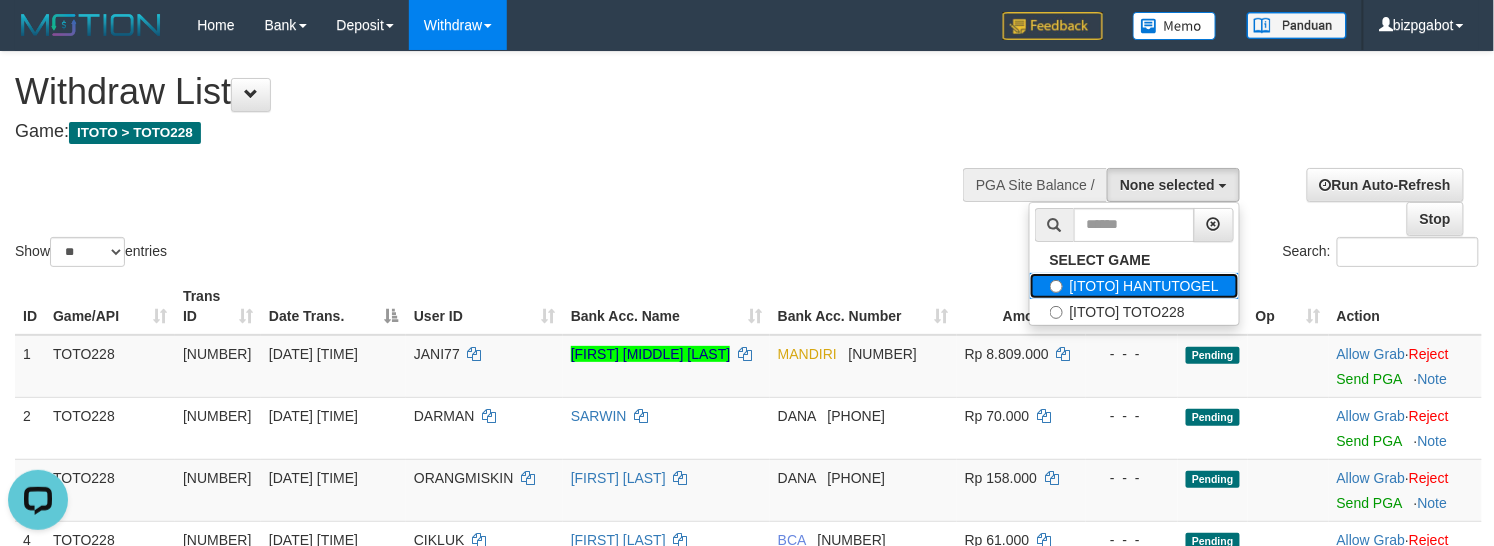 click on "[ITOTO] HANTUTOGEL" at bounding box center [1134, 286] 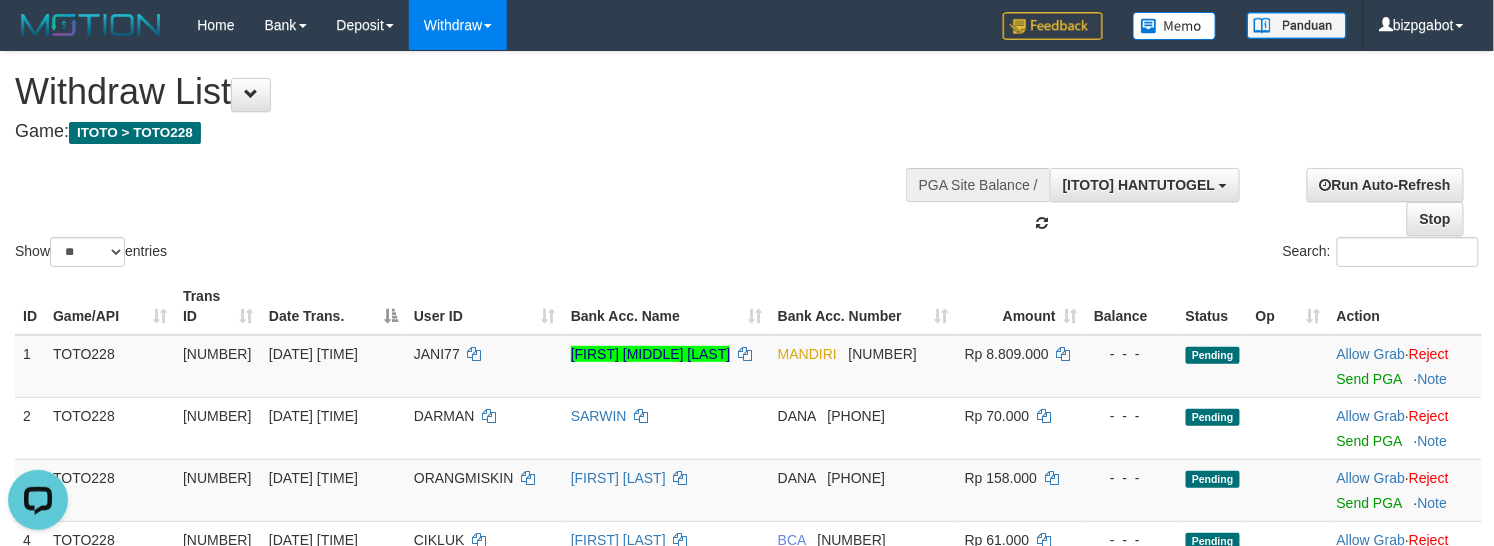 scroll, scrollTop: 17, scrollLeft: 0, axis: vertical 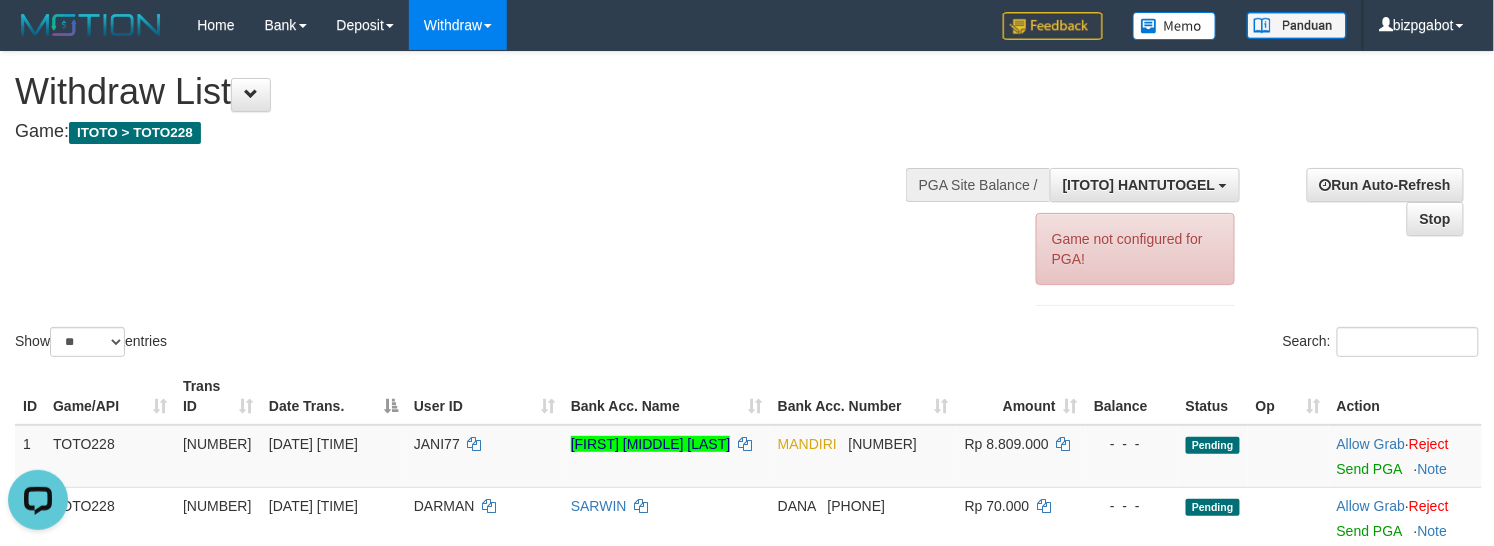 click on "Game not configured for PGA!" at bounding box center (1135, 249) 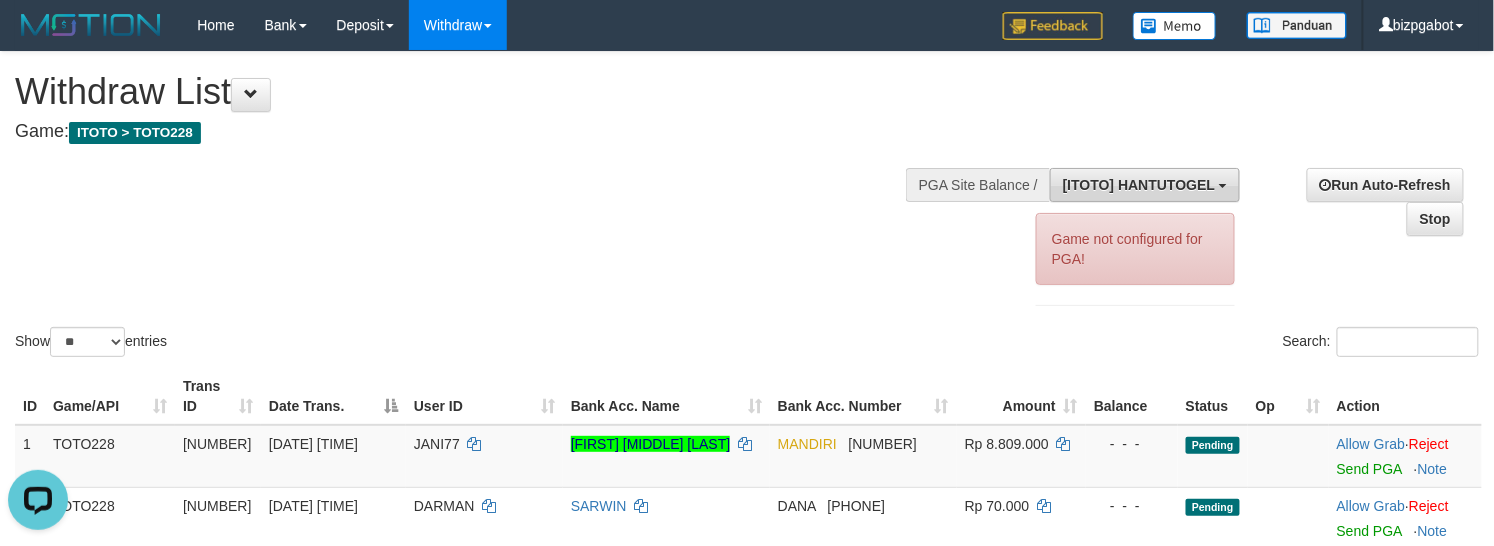 click on "[ITOTO] HANTUTOGEL" at bounding box center [1139, 185] 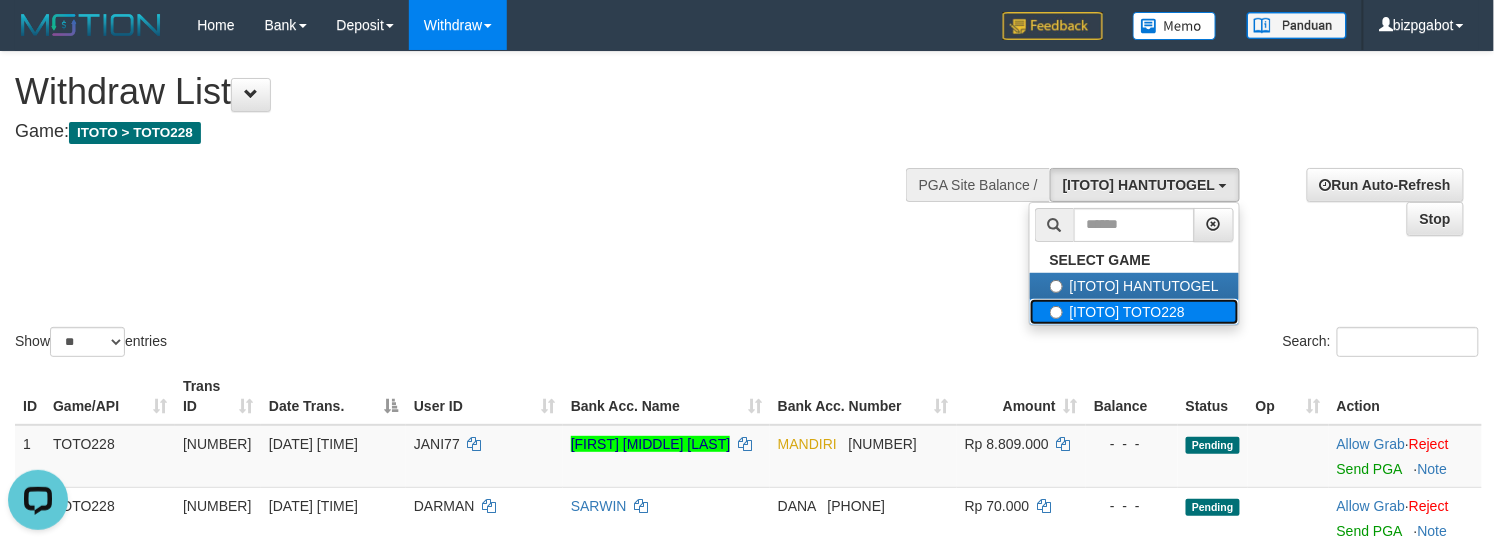 click on "[ITOTO] TOTO228" at bounding box center (1134, 312) 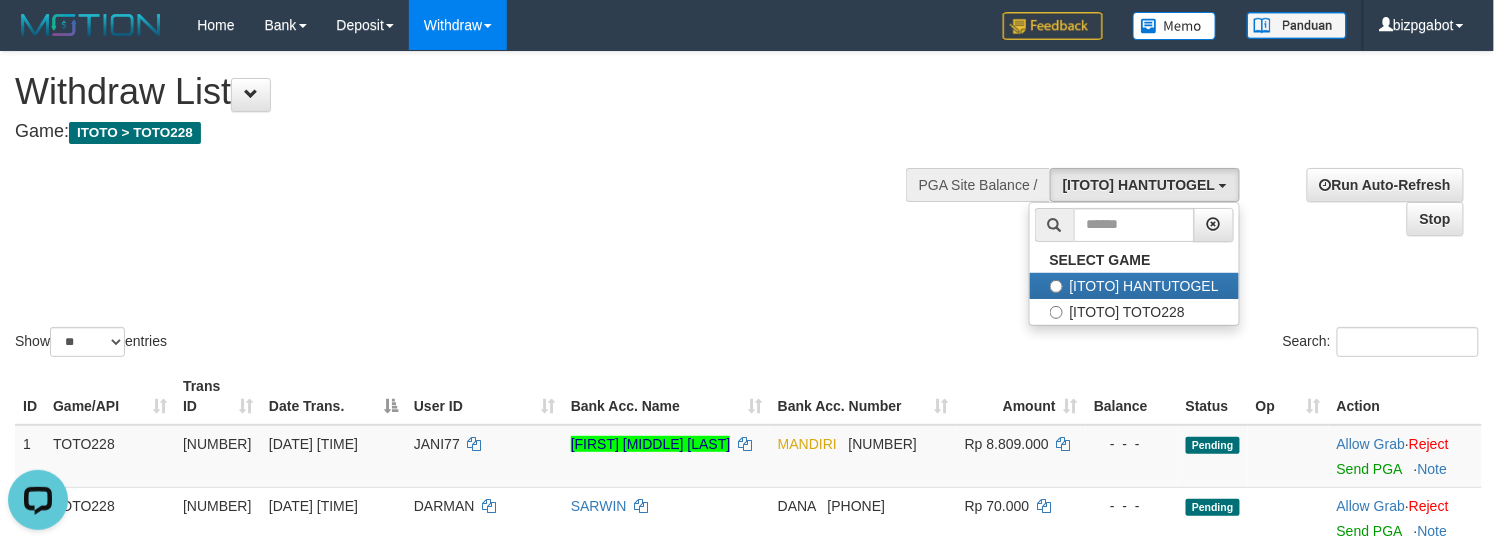 click on "Show  ** ** ** ***  entries Search:" at bounding box center (747, 206) 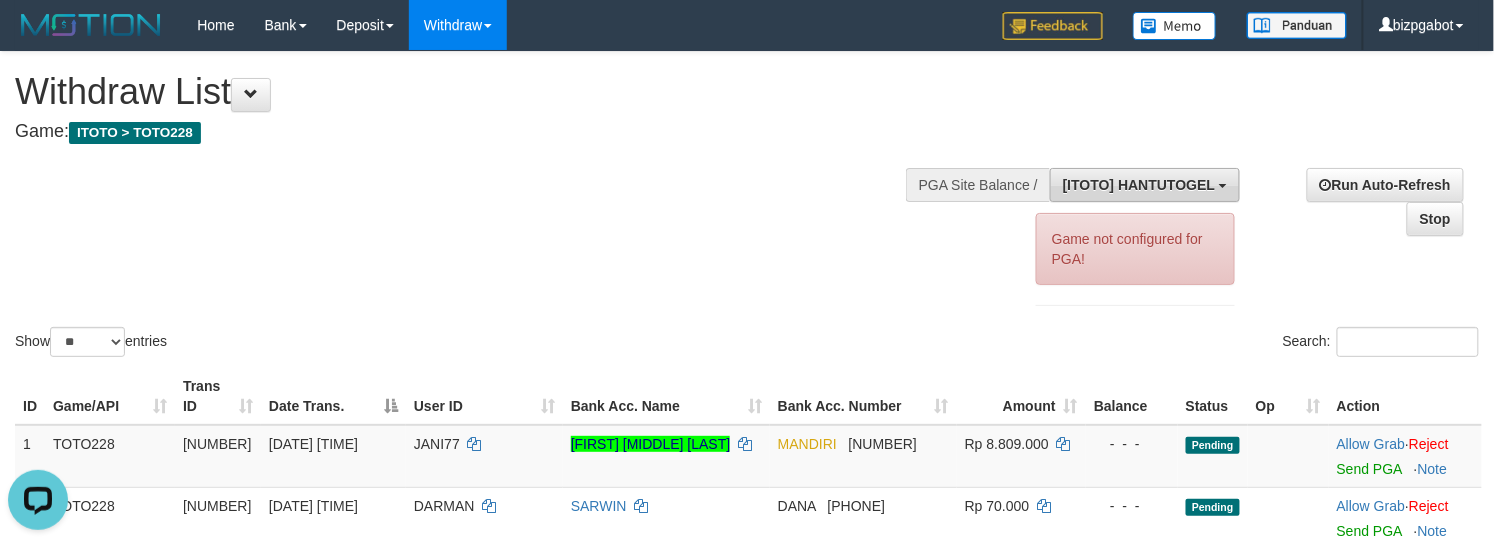 click on "[ITOTO] HANTUTOGEL" at bounding box center (1139, 185) 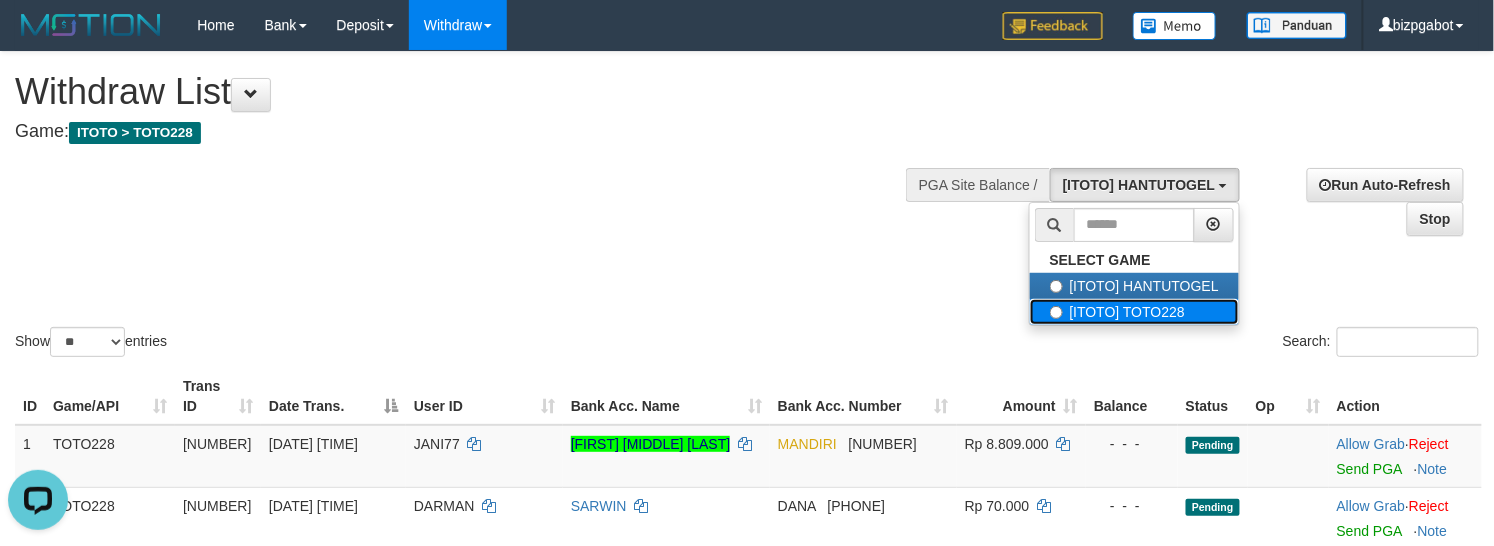 click on "[ITOTO] TOTO228" at bounding box center (1134, 312) 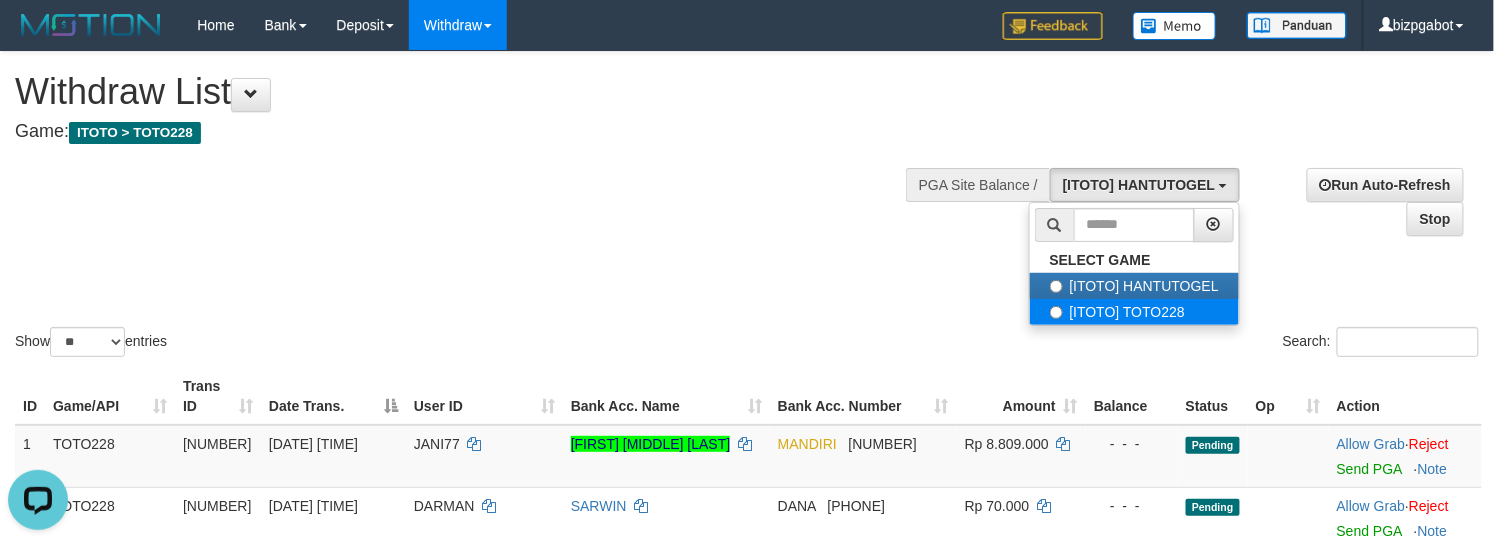 select on "****" 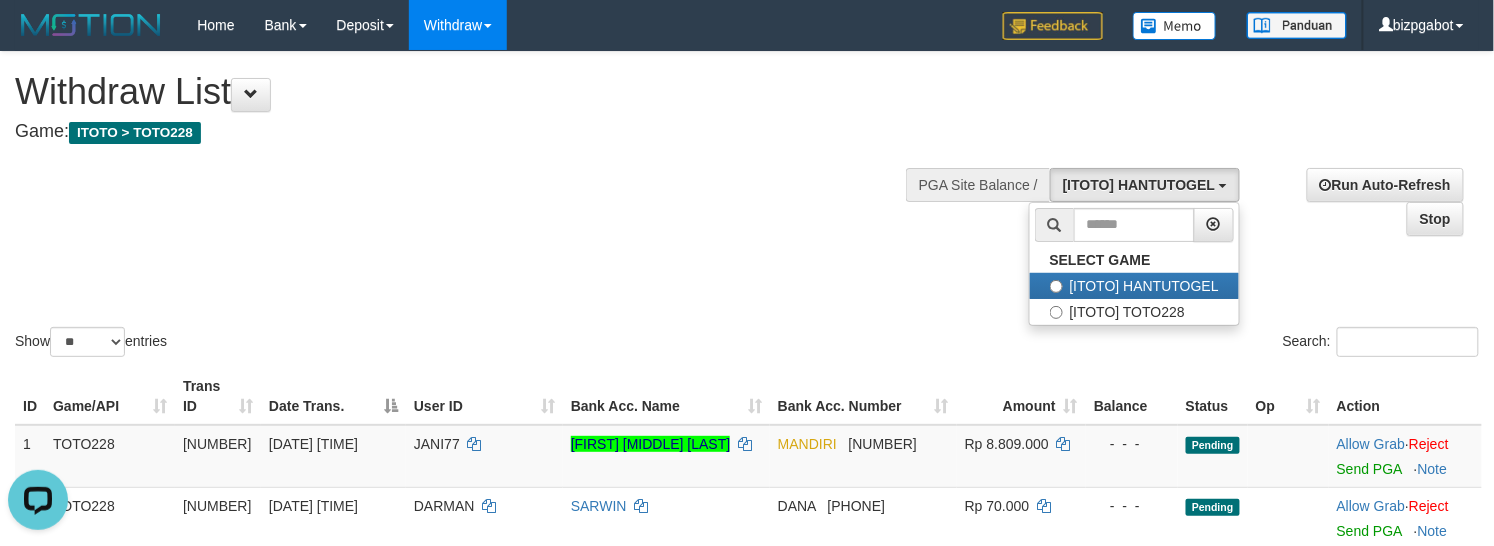 scroll, scrollTop: 34, scrollLeft: 0, axis: vertical 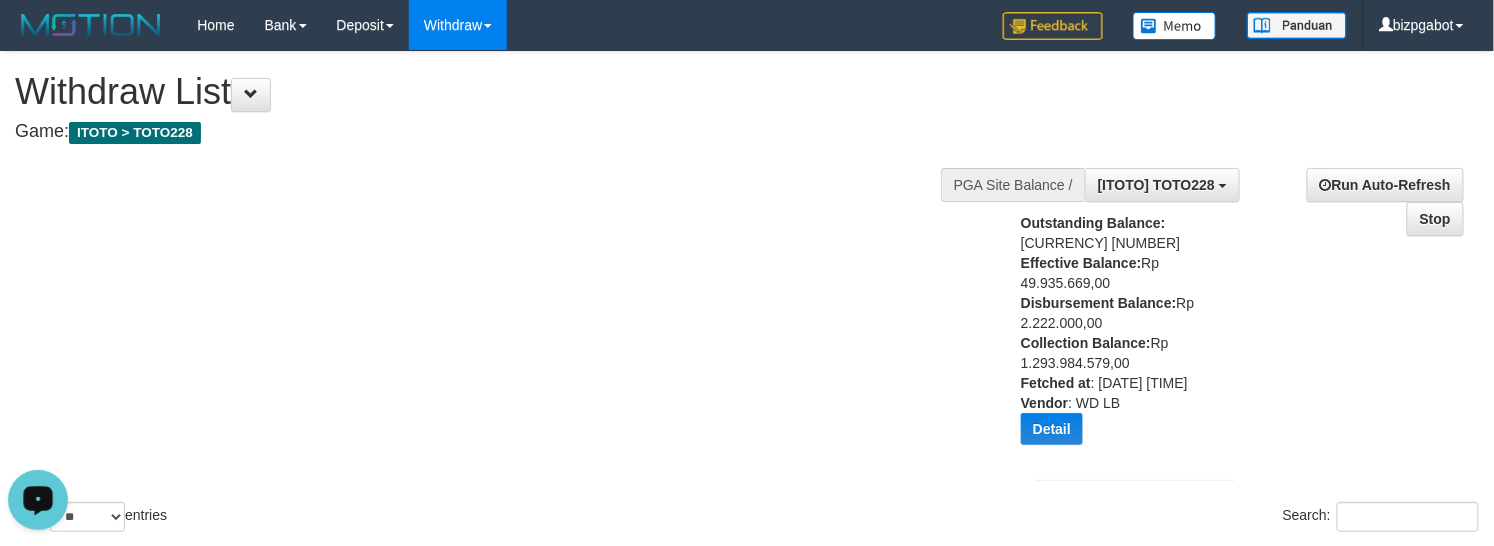 click on "Outstanding Balance:  Rp 220.494.239,00
Effective Balance:  Rp 49.935.669,00
Disbursement Balance:  Rp 2.222.000,00
Collection Balance:  Rp 1.293.984.579,00
Fetched at : 2025-08-03 00:25:02
Vendor : WD LB
Detail
Vendor Name
Outstanding Balance
Effective Balance
Disbursment Balance
Collection Balance
Aladin
Rp 109.600.220,00
Rp 18.040.838,00
Rp 1.932.000,00
Rp 707.519.403,00
Gameboy
Rp 110.894.019,00
Rp 31.894.831,00
Rp 290.000,00
Rp 586.465.176,00
WD LB" at bounding box center (1116, 336) 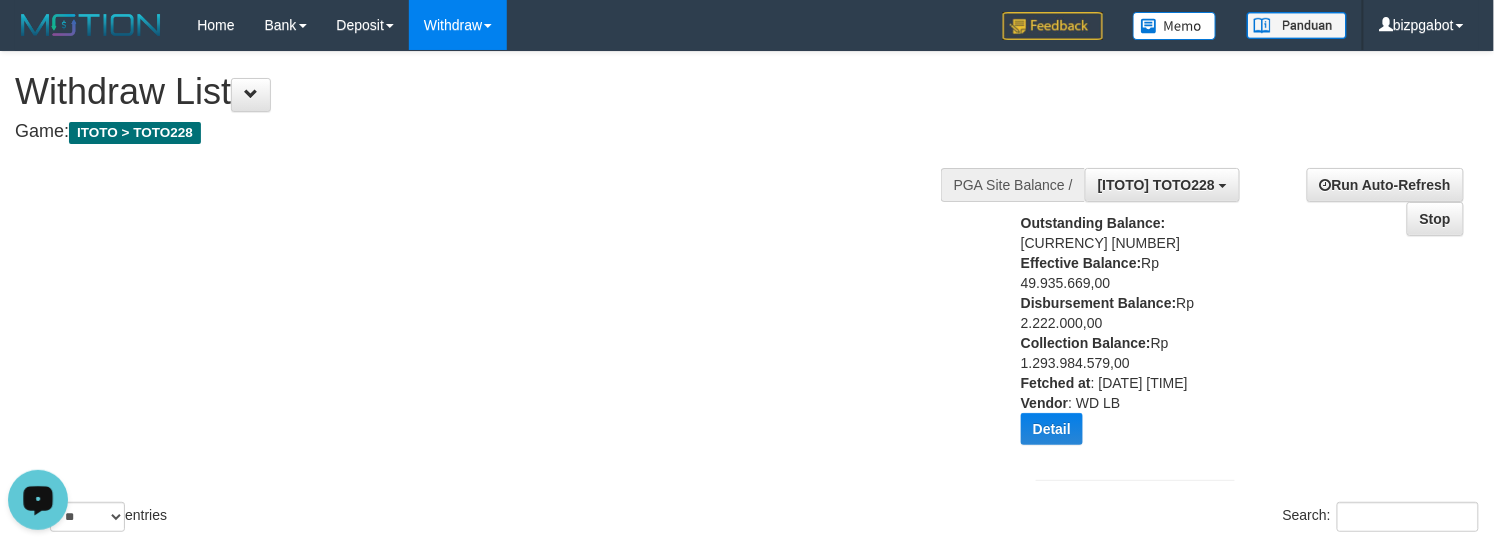 click on "Show  ** ** ** ***  entries Search:" at bounding box center [747, 294] 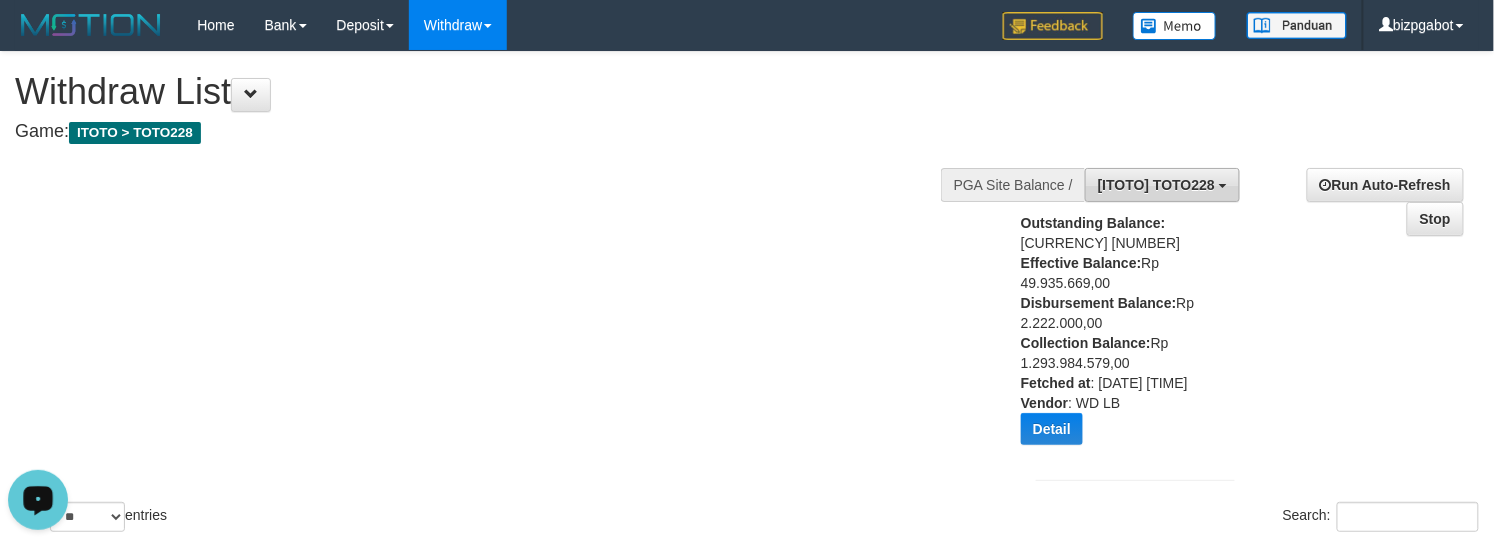 click on "[ITOTO] TOTO228" at bounding box center [1162, 185] 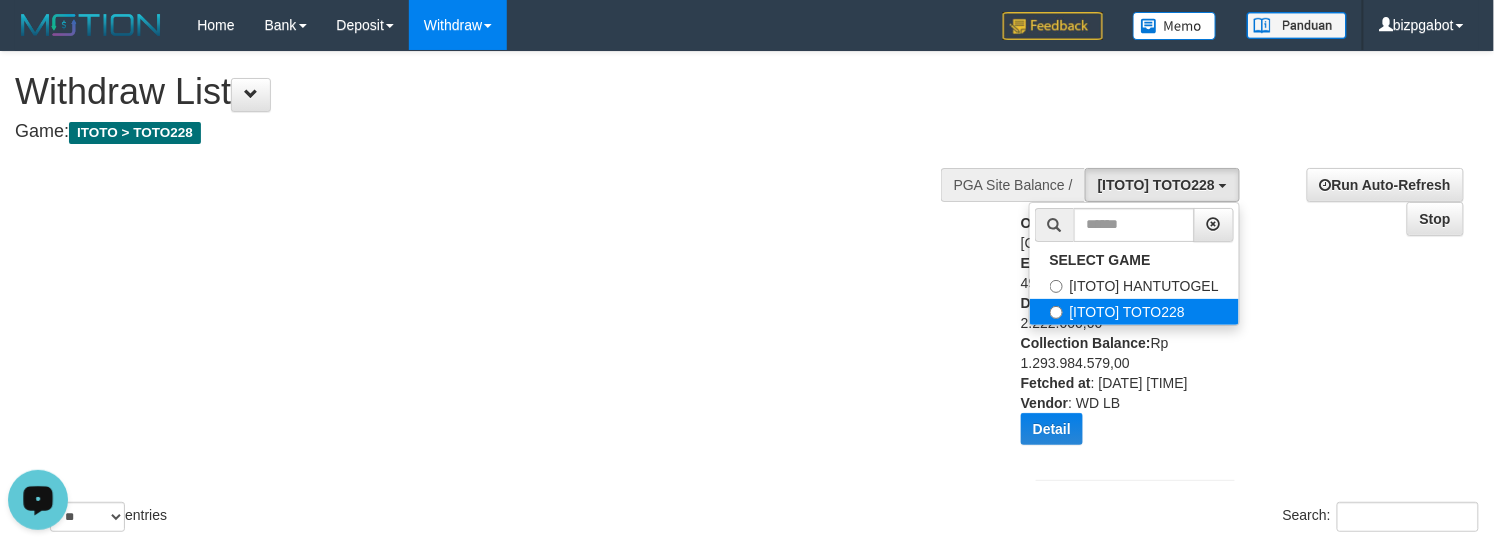 click on "[ITOTO] TOTO228" at bounding box center [1134, 312] 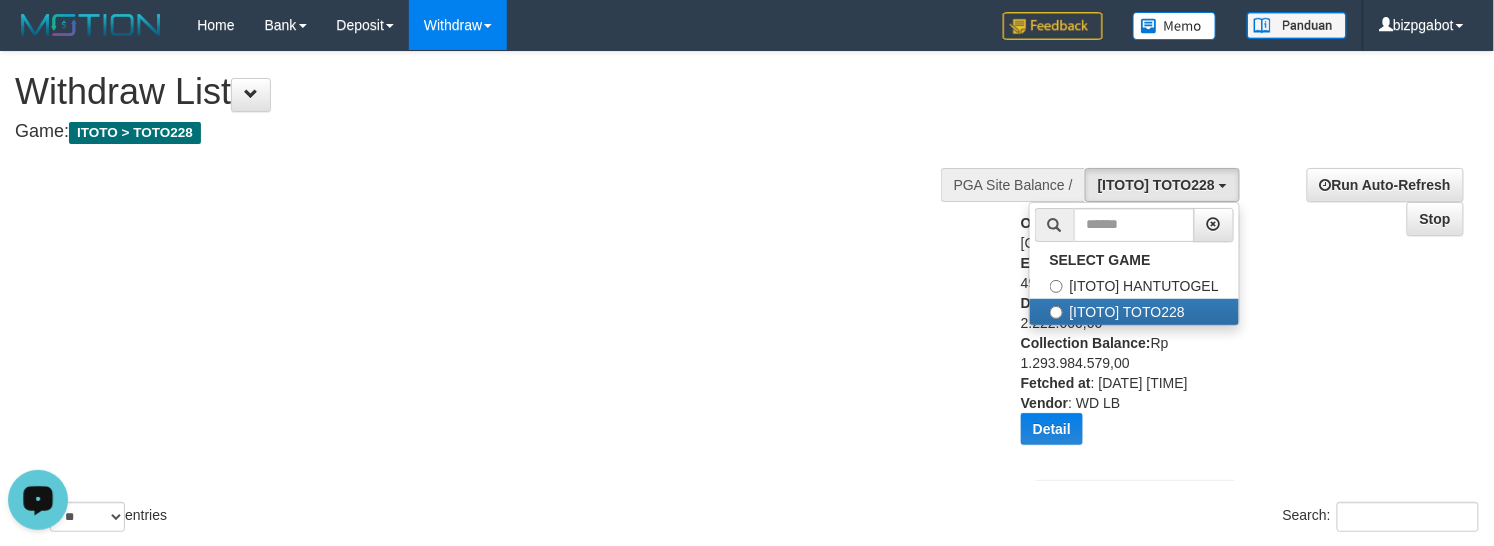 drag, startPoint x: 817, startPoint y: 308, endPoint x: 1425, endPoint y: 268, distance: 609.3144 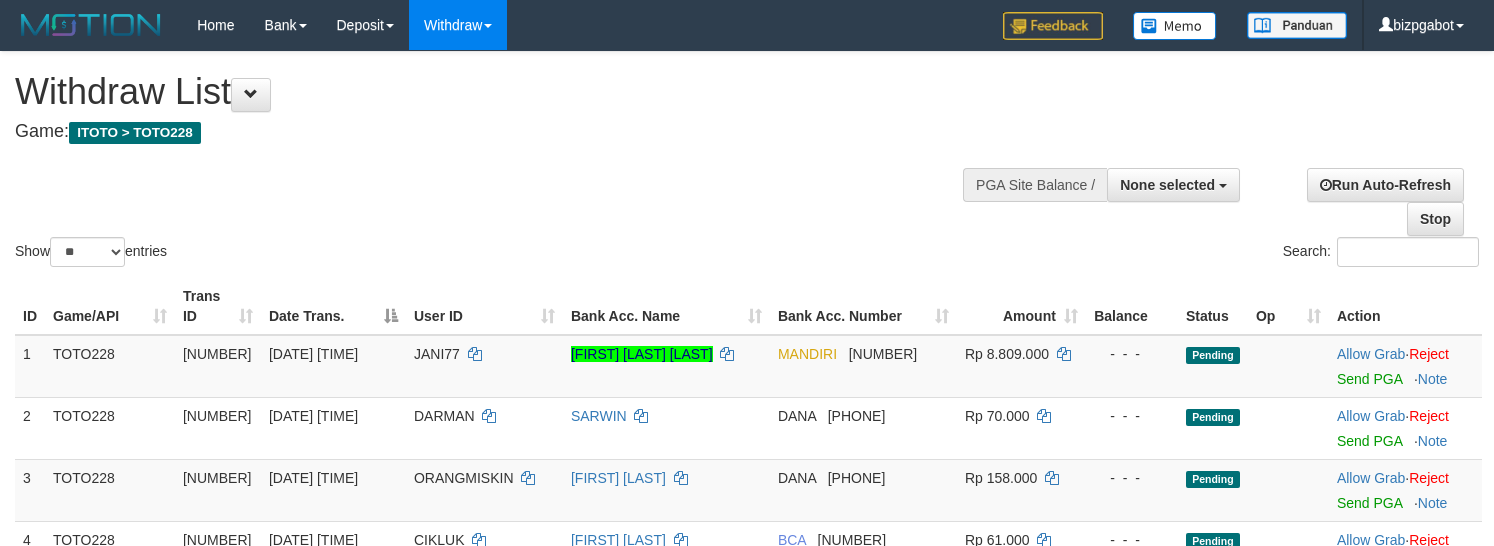 select 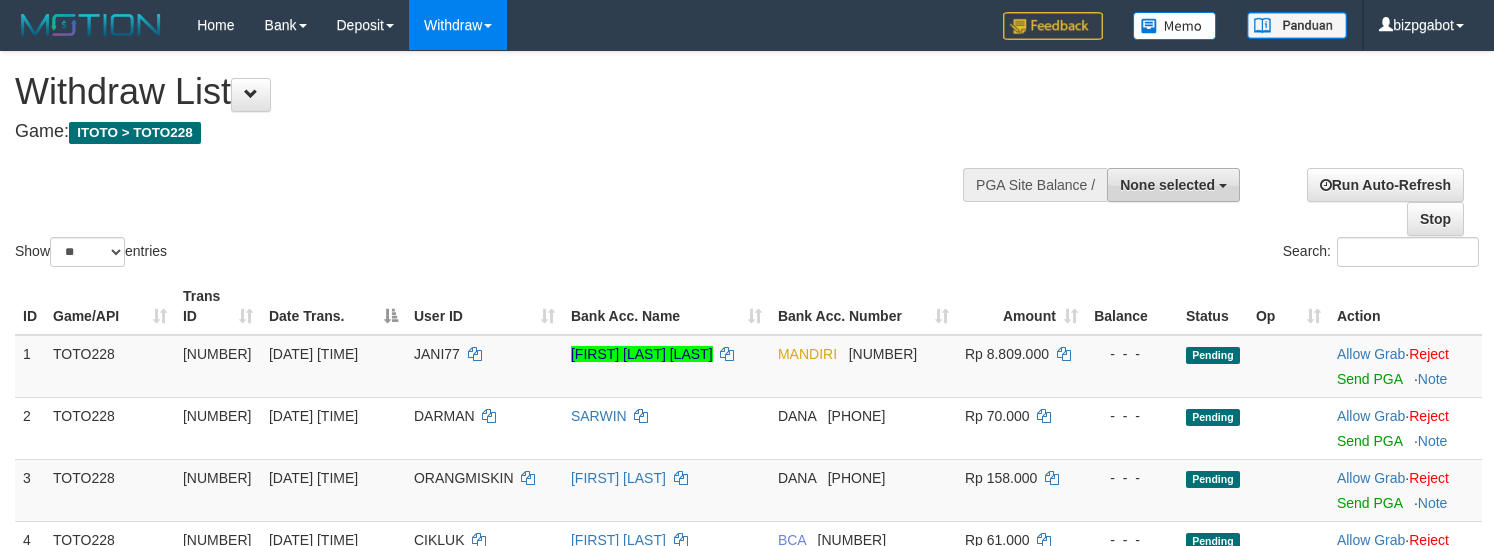 scroll, scrollTop: 0, scrollLeft: 0, axis: both 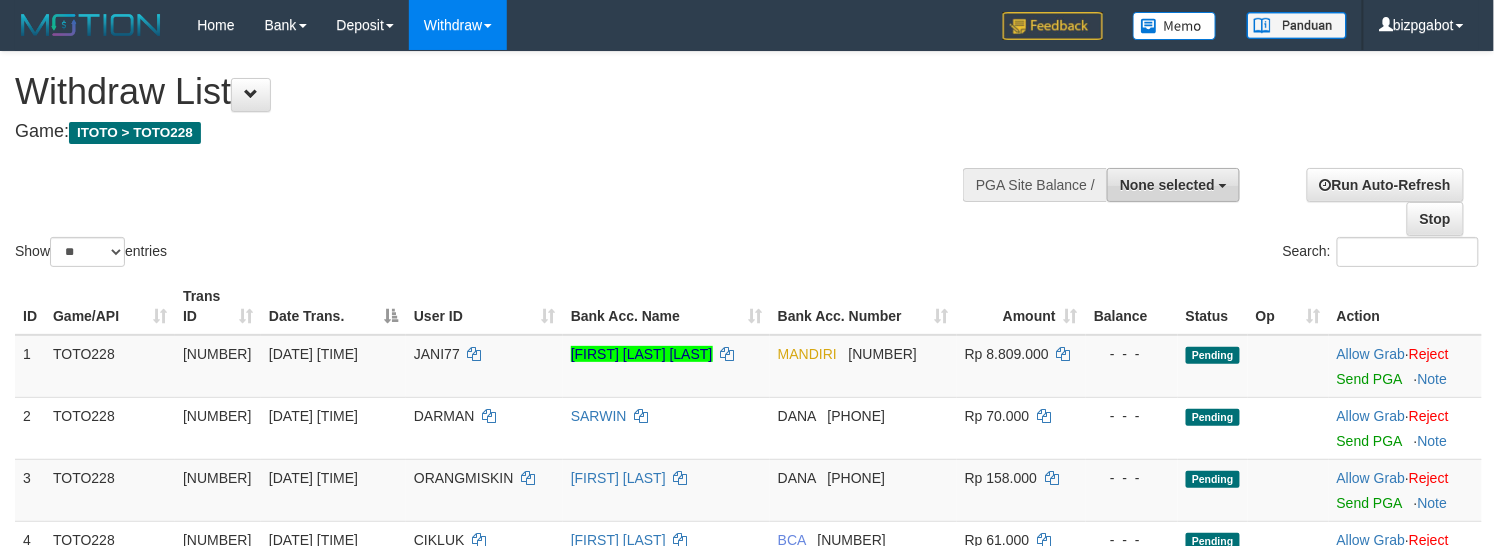 click on "None selected" at bounding box center [1167, 185] 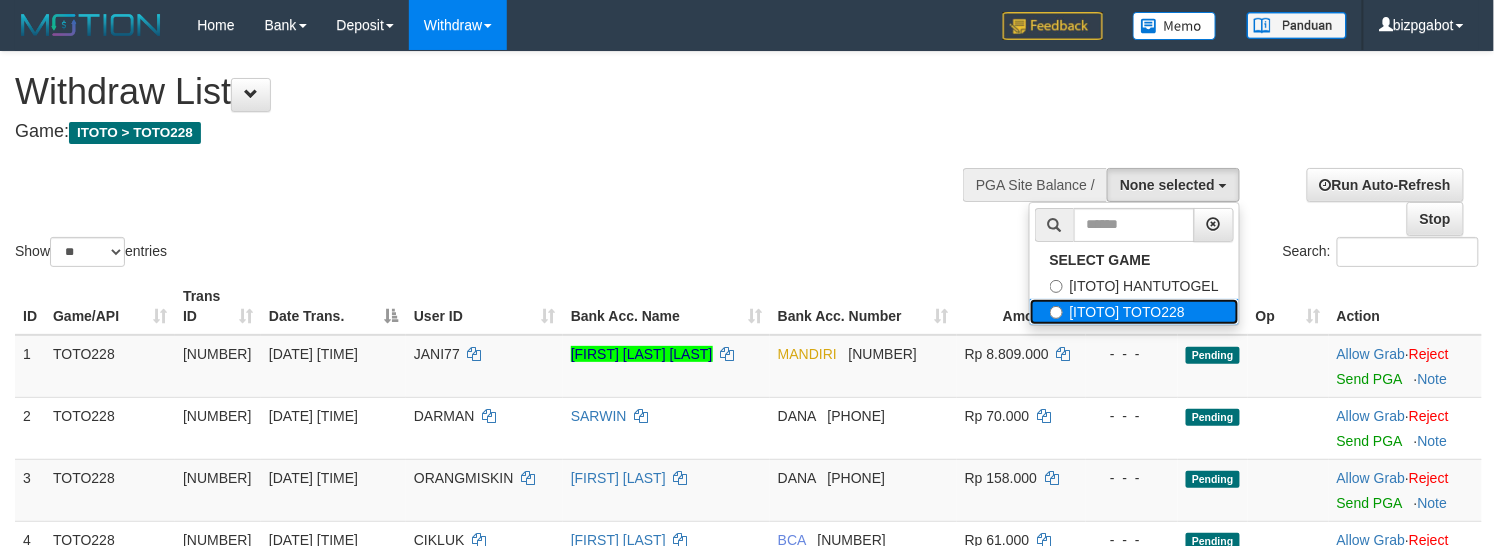 click on "[ITOTO] TOTO228" at bounding box center (1134, 312) 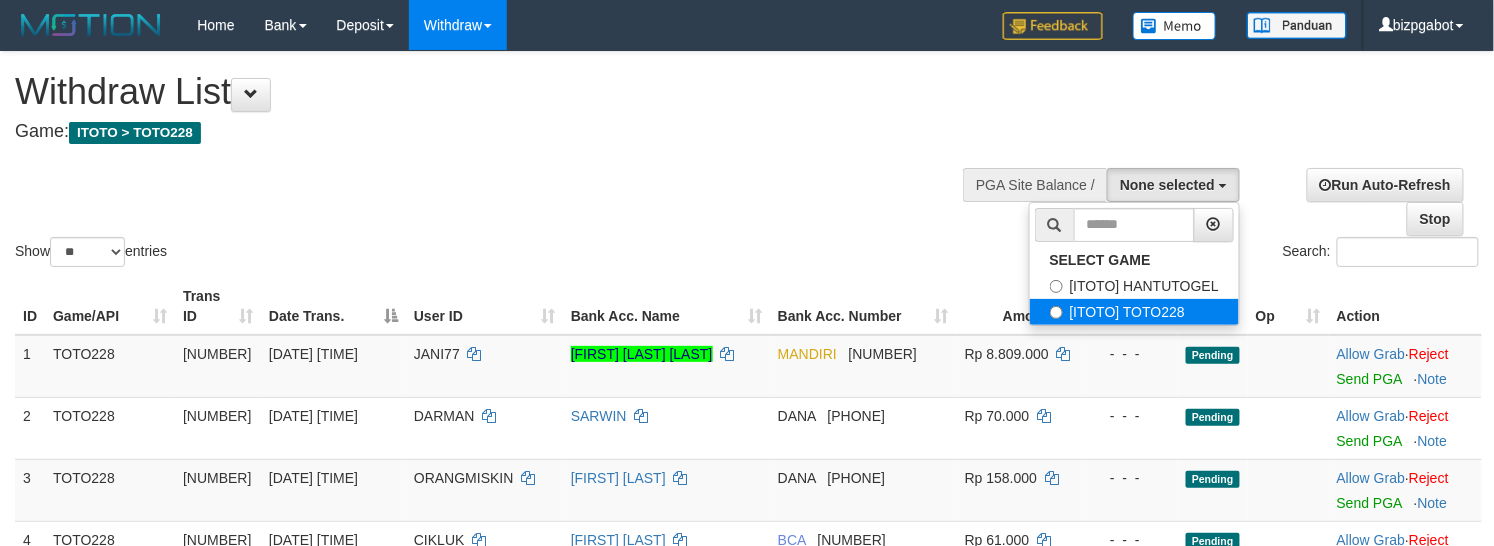 select on "****" 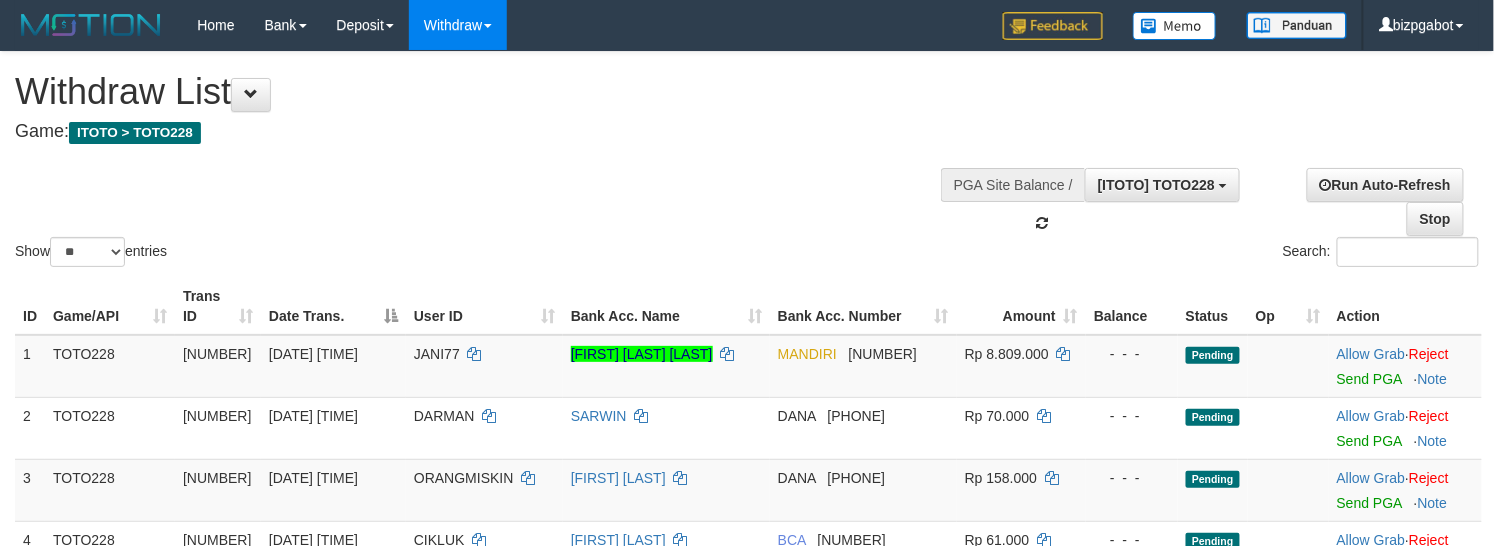 scroll, scrollTop: 34, scrollLeft: 0, axis: vertical 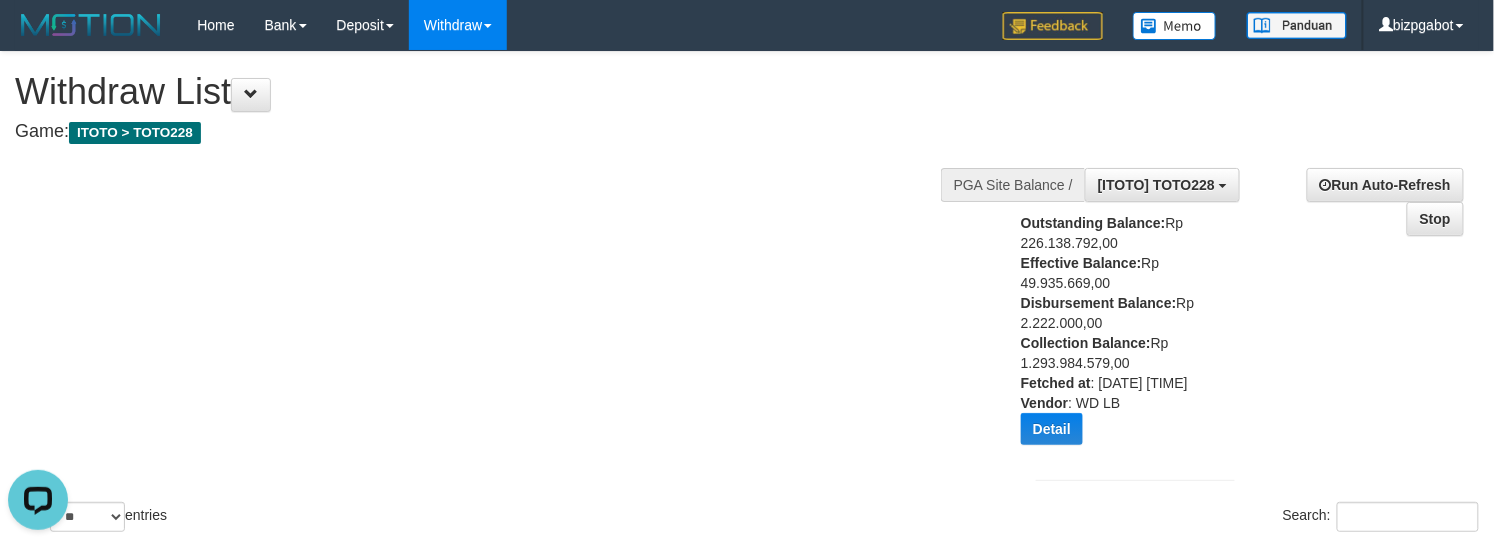 click on "Game:   ITOTO > TOTO228" at bounding box center [495, 132] 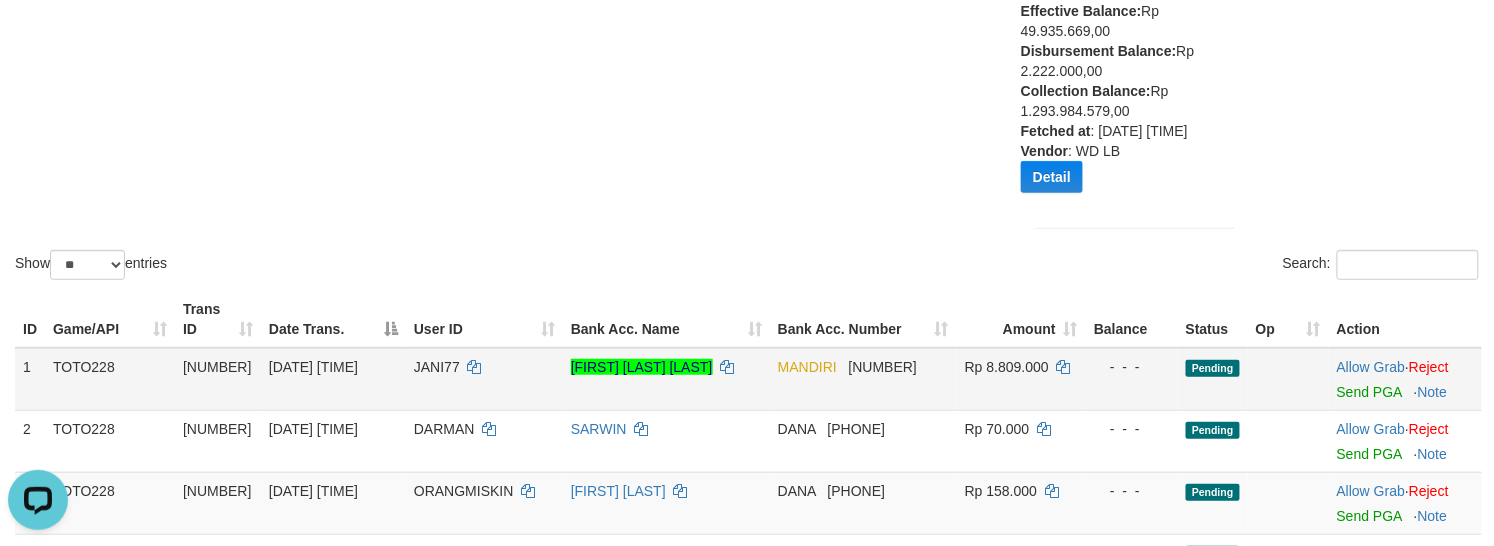scroll, scrollTop: 0, scrollLeft: 0, axis: both 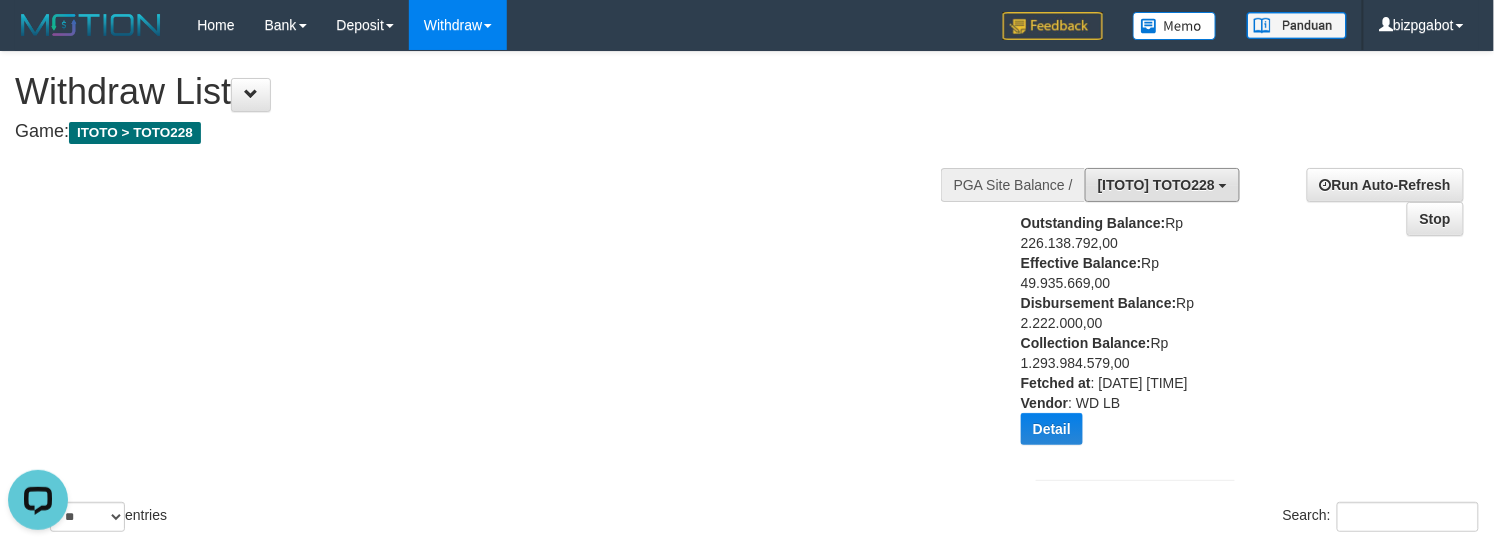 drag, startPoint x: 1136, startPoint y: 194, endPoint x: 1125, endPoint y: 241, distance: 48.270073 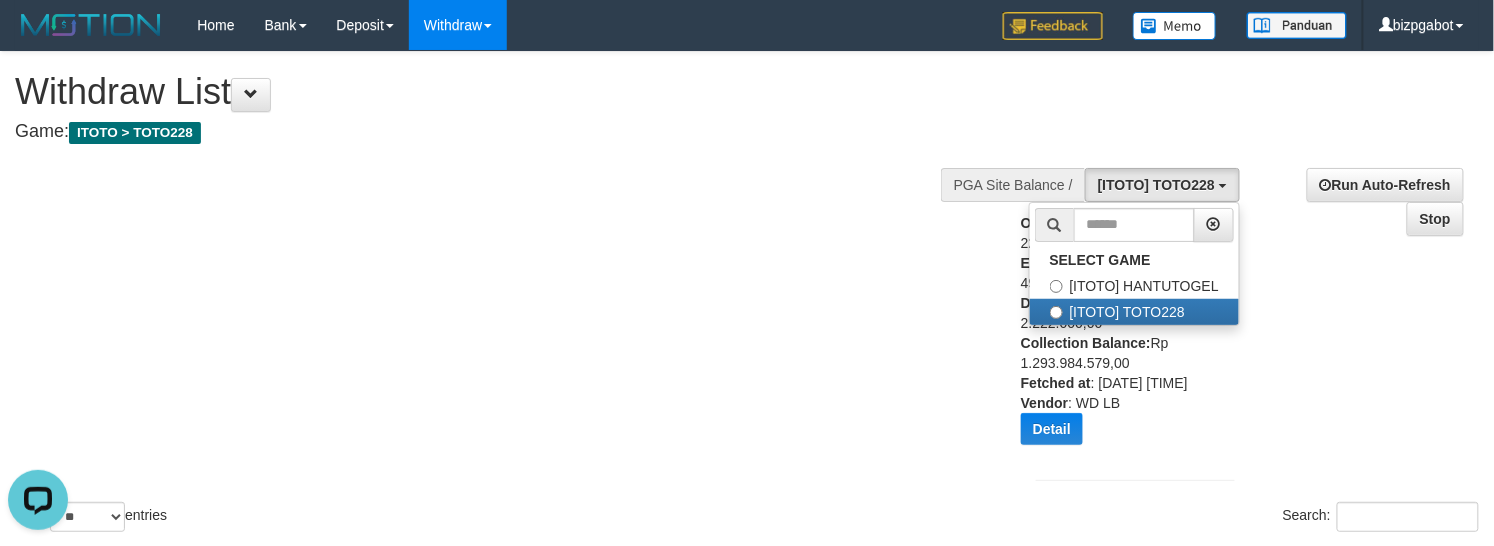 drag, startPoint x: 748, startPoint y: 221, endPoint x: 749, endPoint y: 201, distance: 20.024984 